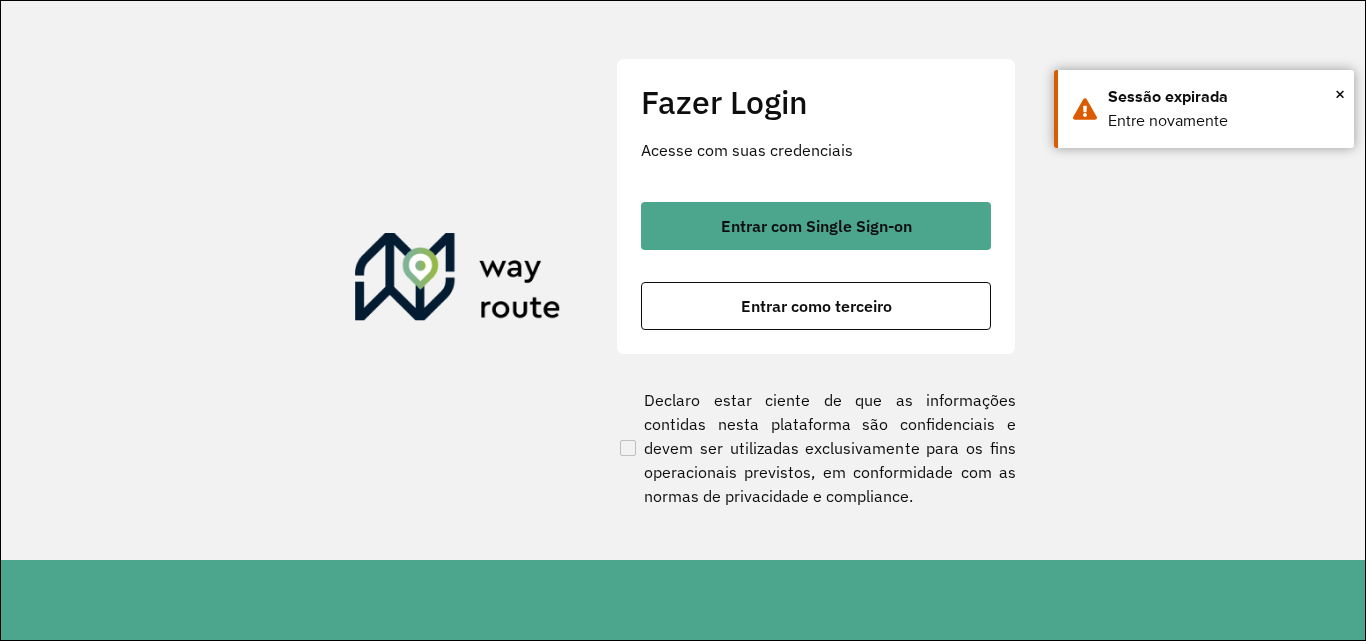 scroll, scrollTop: 0, scrollLeft: 0, axis: both 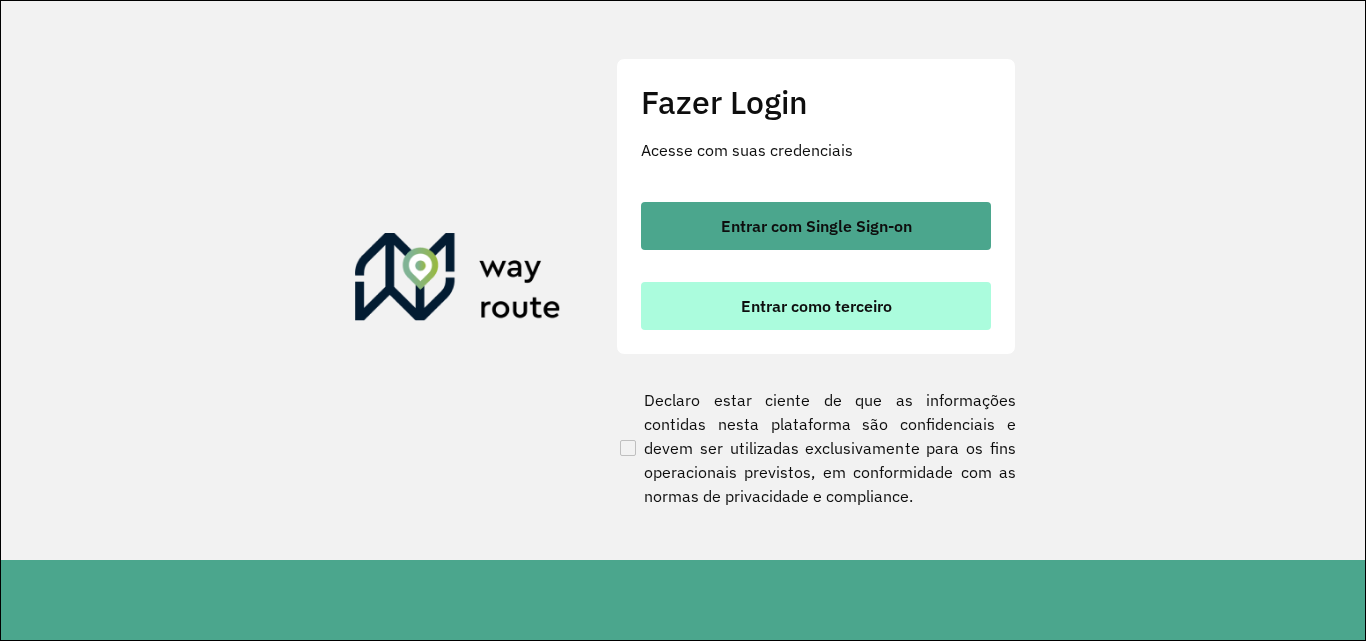 click on "Entrar como terceiro" at bounding box center [816, 306] 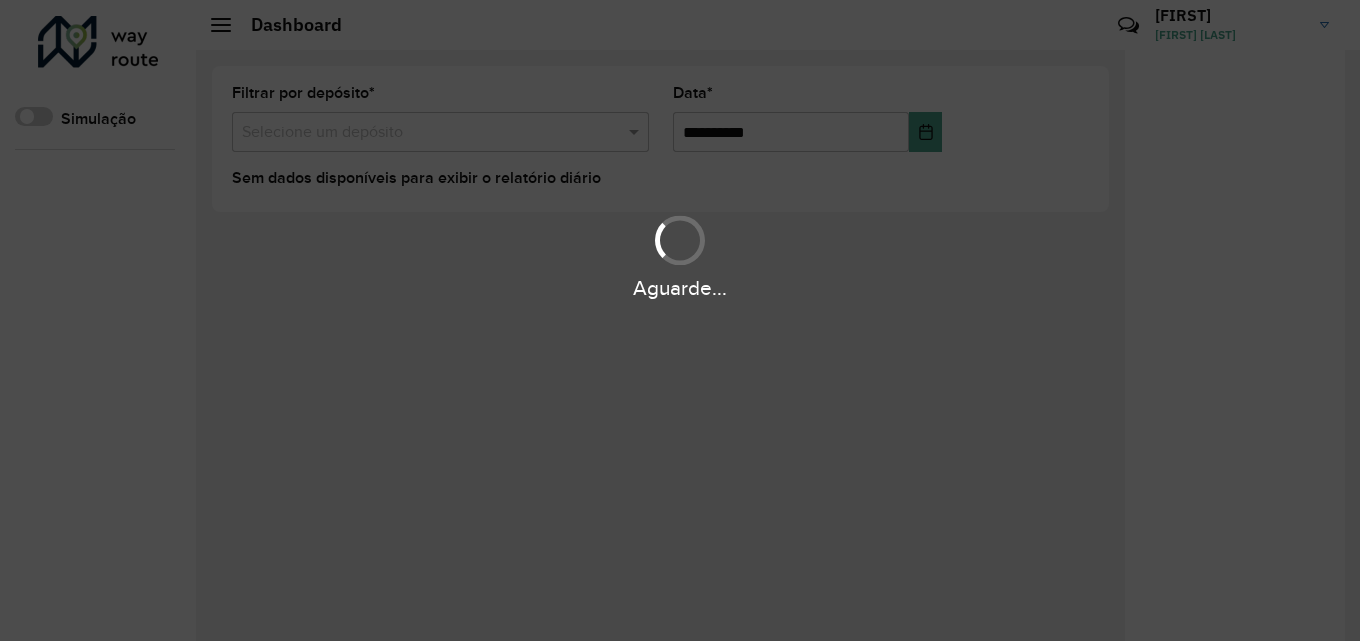 scroll, scrollTop: 0, scrollLeft: 0, axis: both 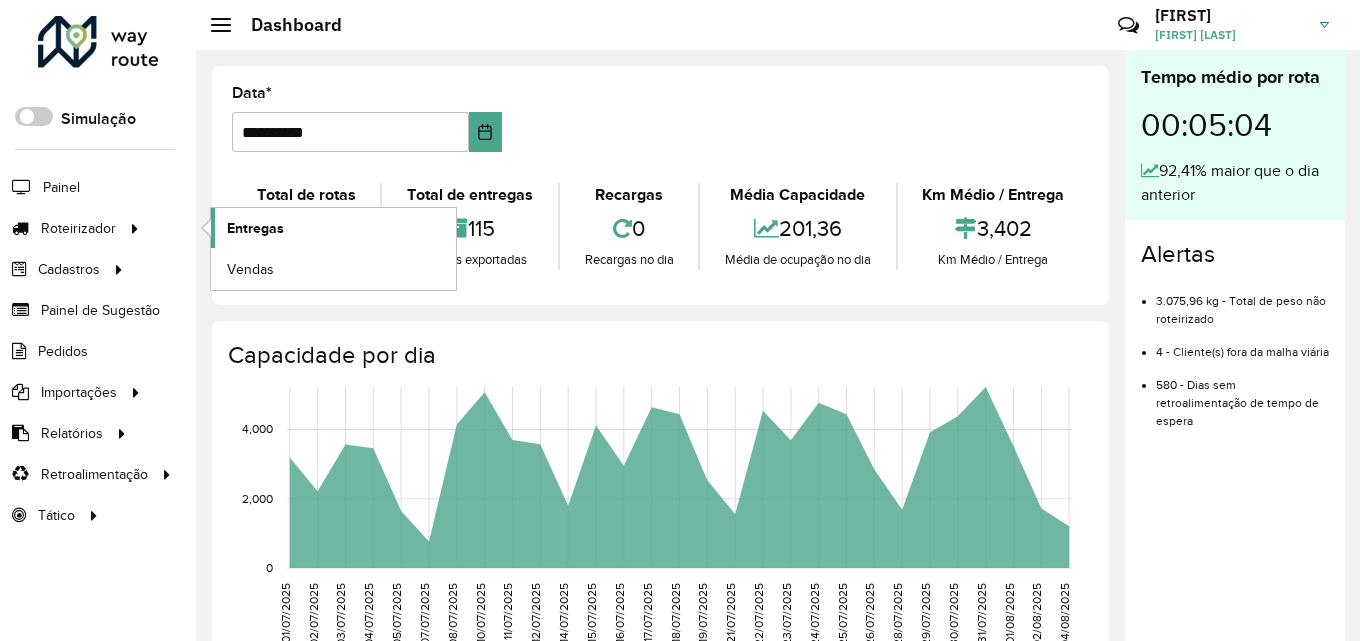 click on "Entregas" 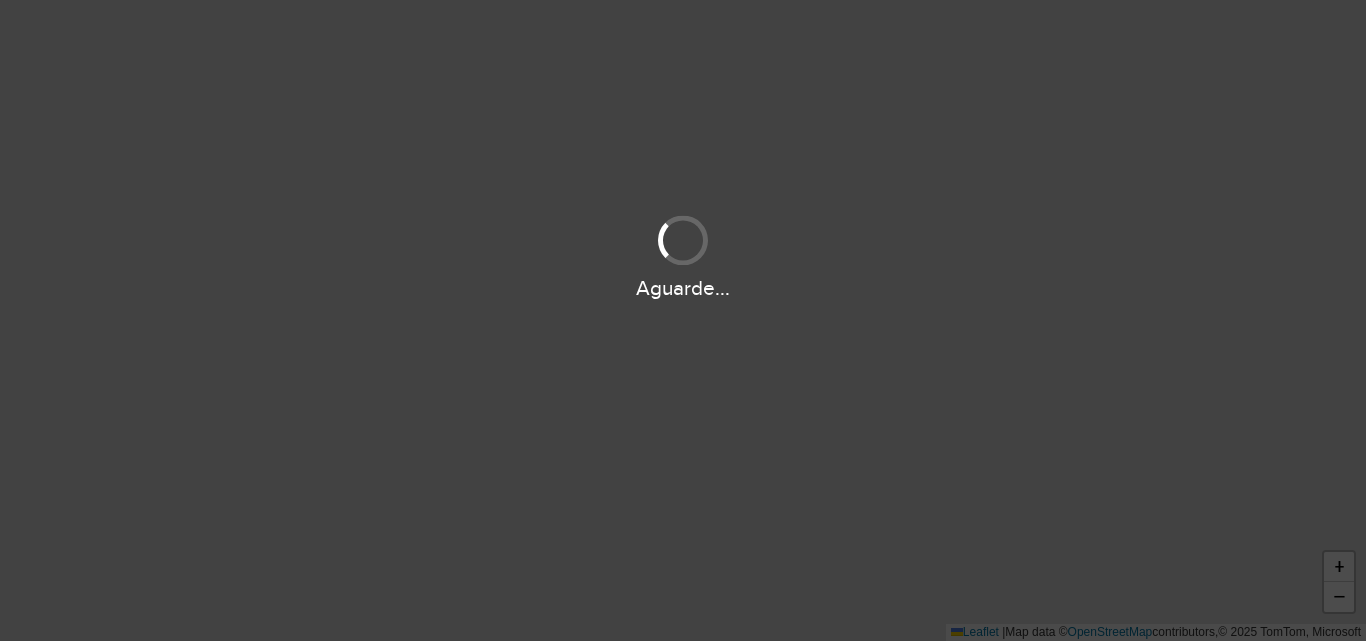 scroll, scrollTop: 0, scrollLeft: 0, axis: both 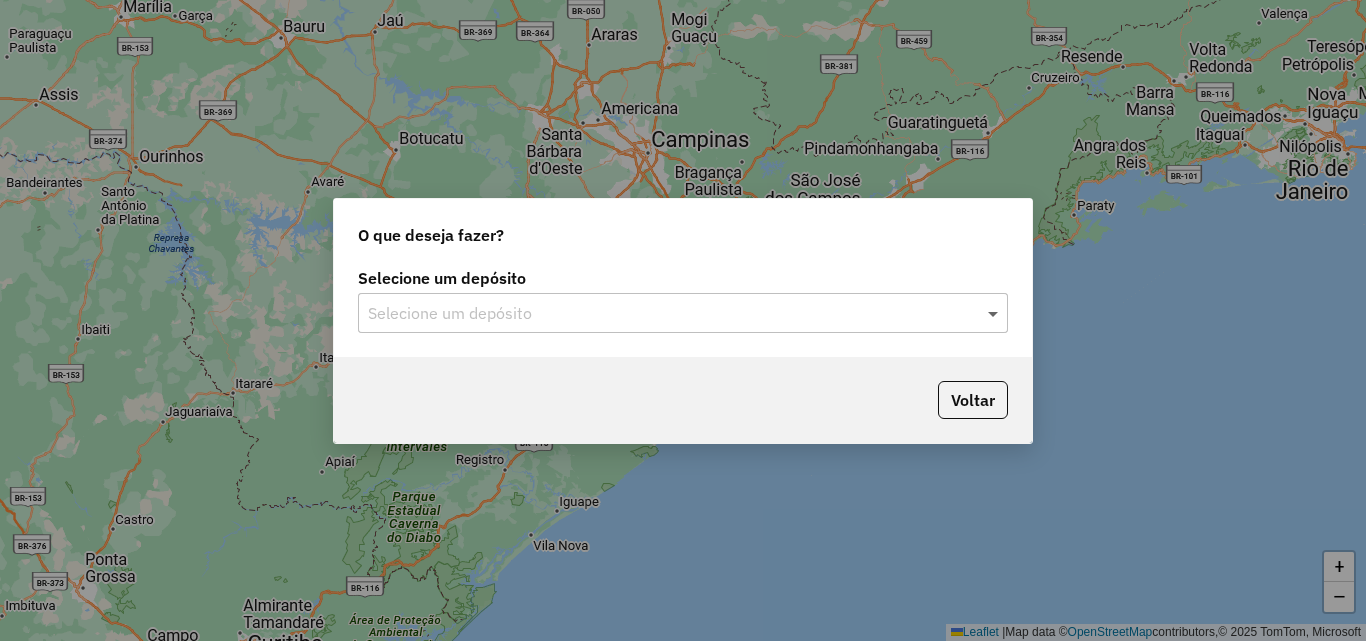 click 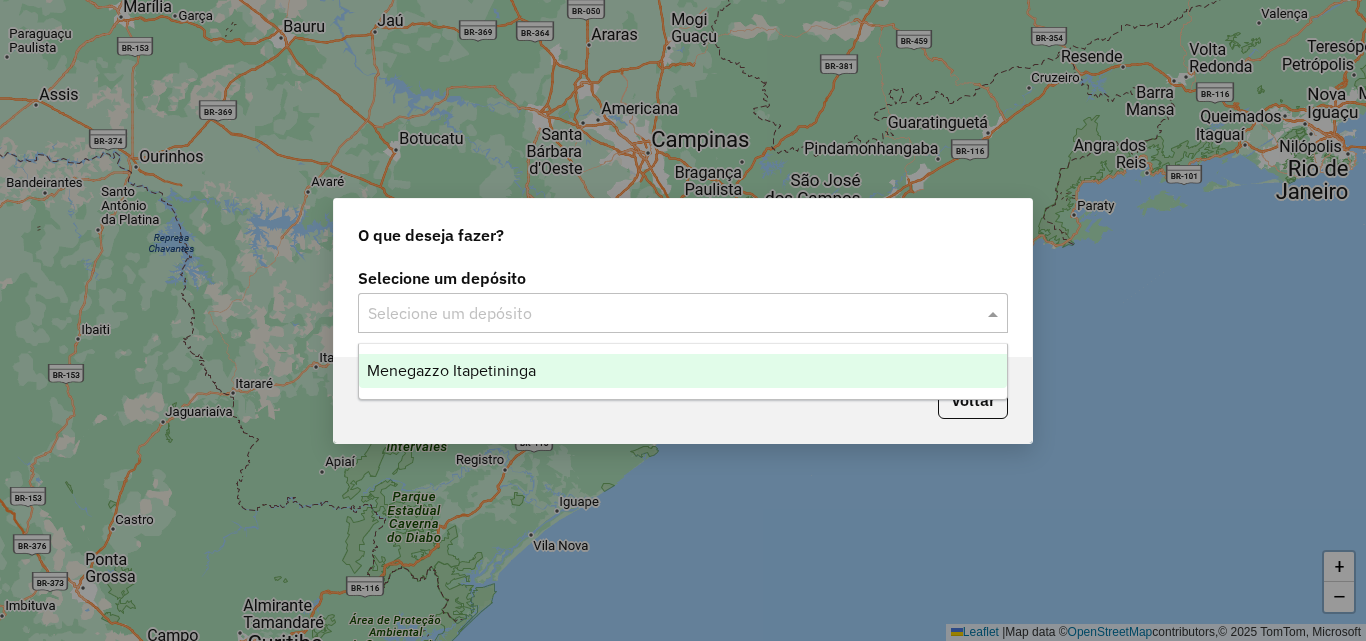 click on "Menegazzo Itapetininga" at bounding box center [683, 371] 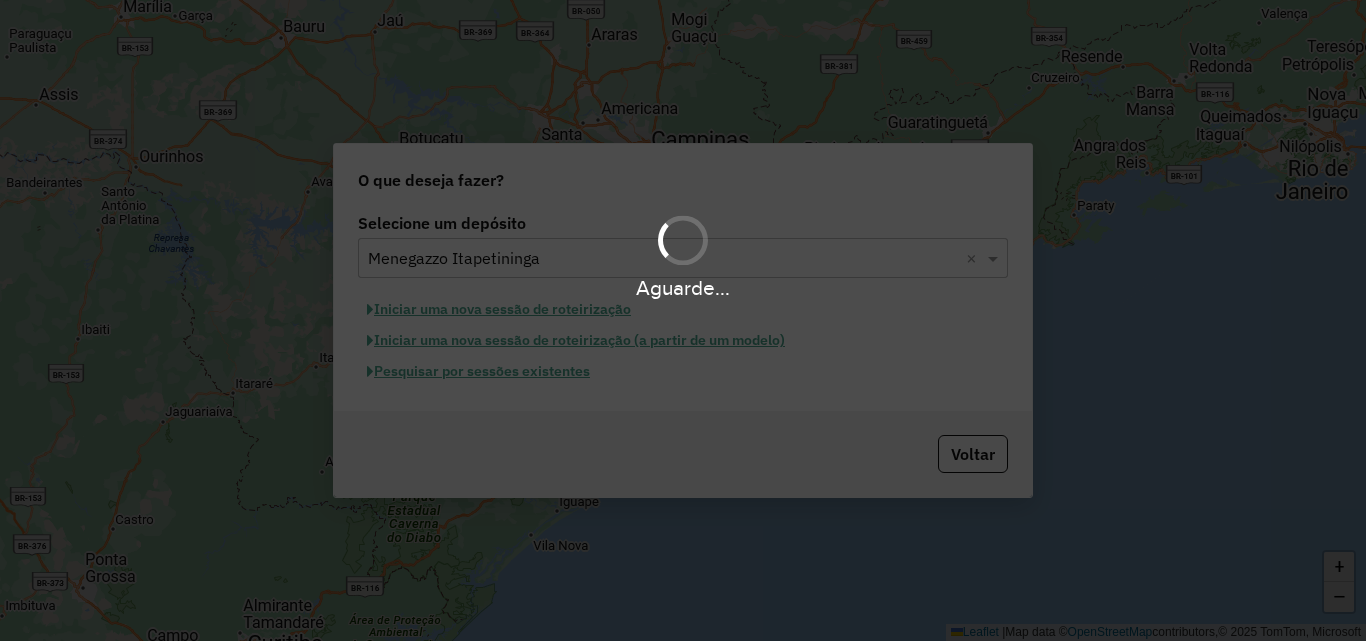 click on "Aguarde..." at bounding box center [683, 320] 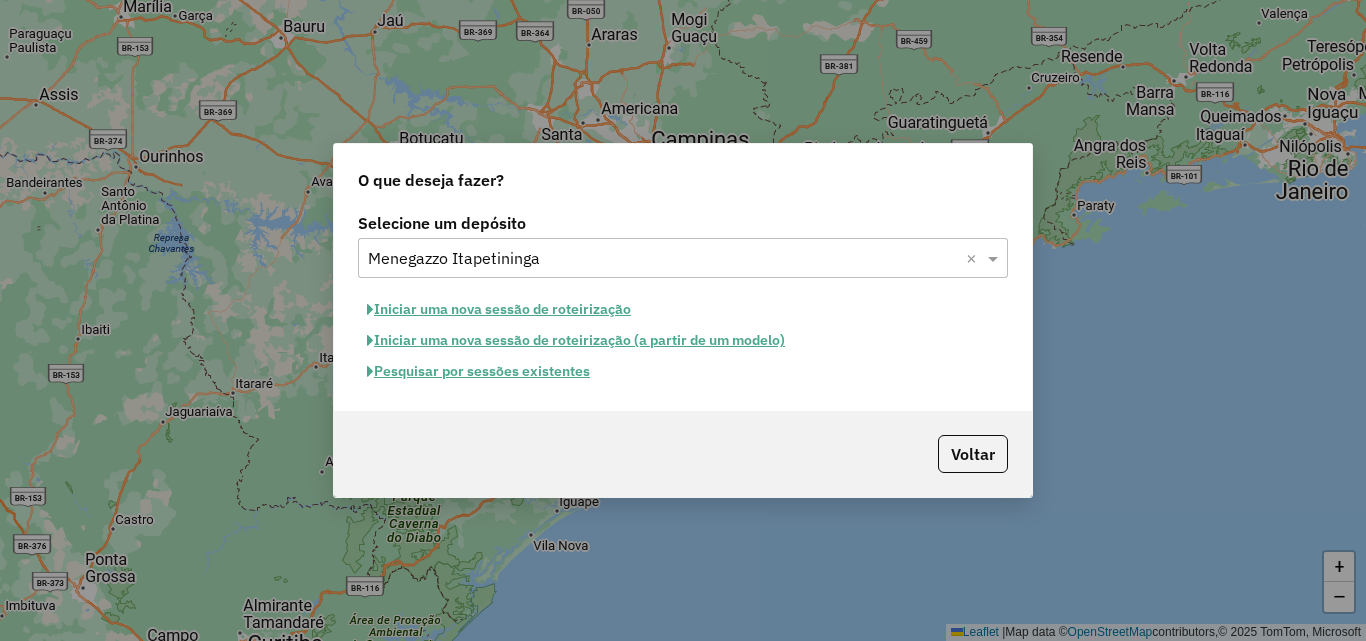click on "Pesquisar por sessões existentes" 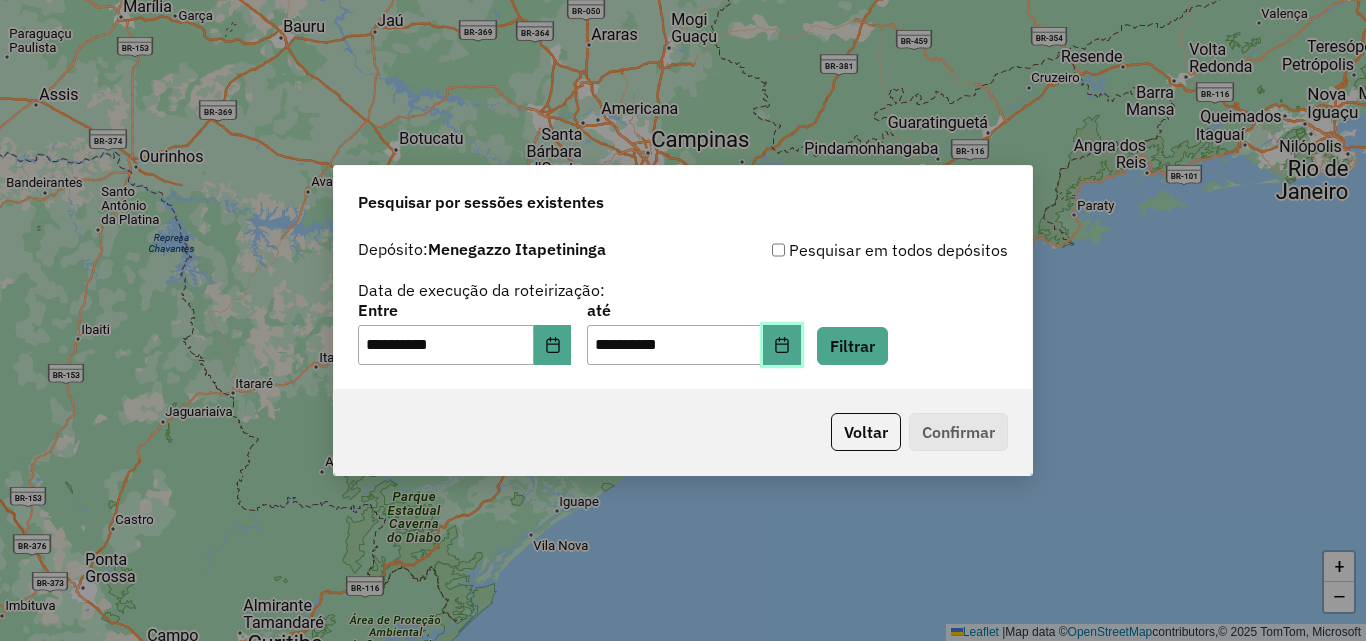 click 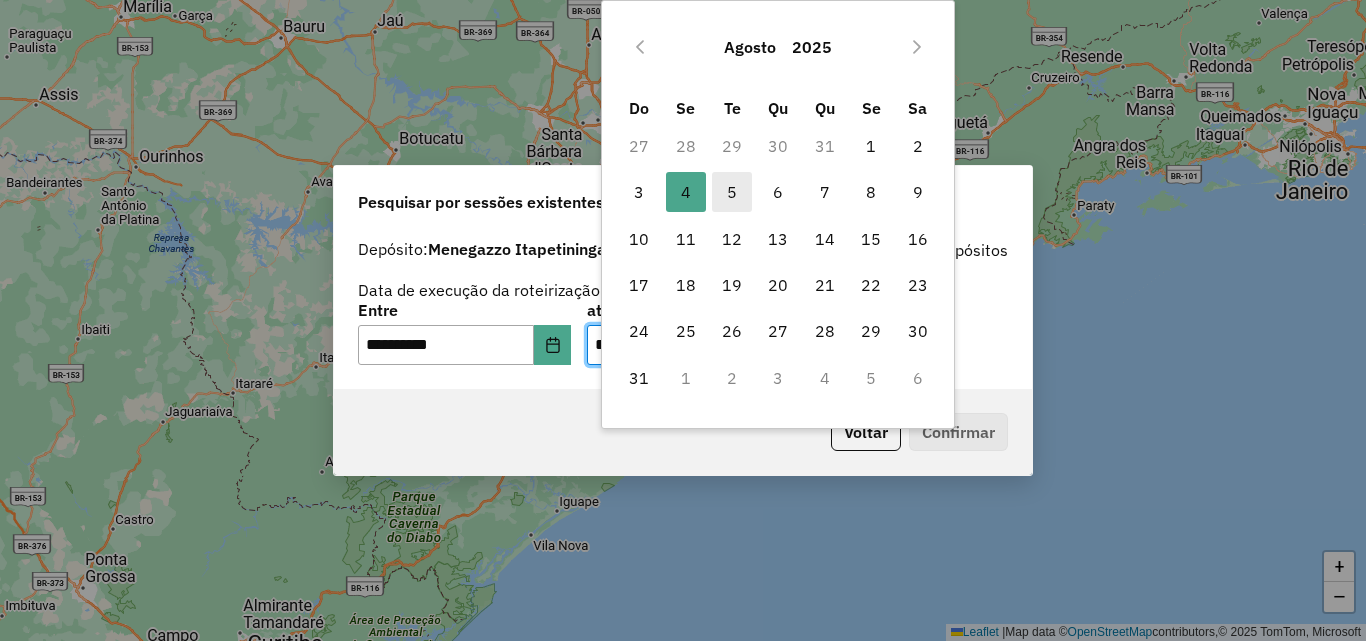 click on "5" at bounding box center [732, 192] 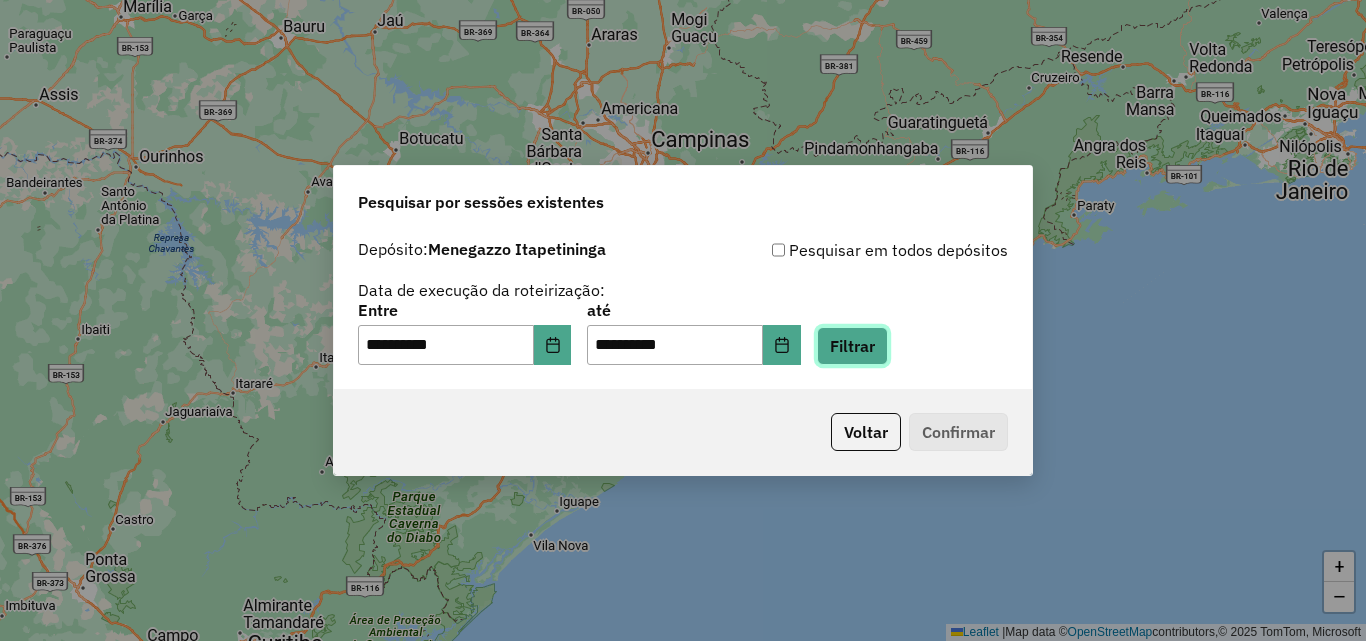 click on "Filtrar" 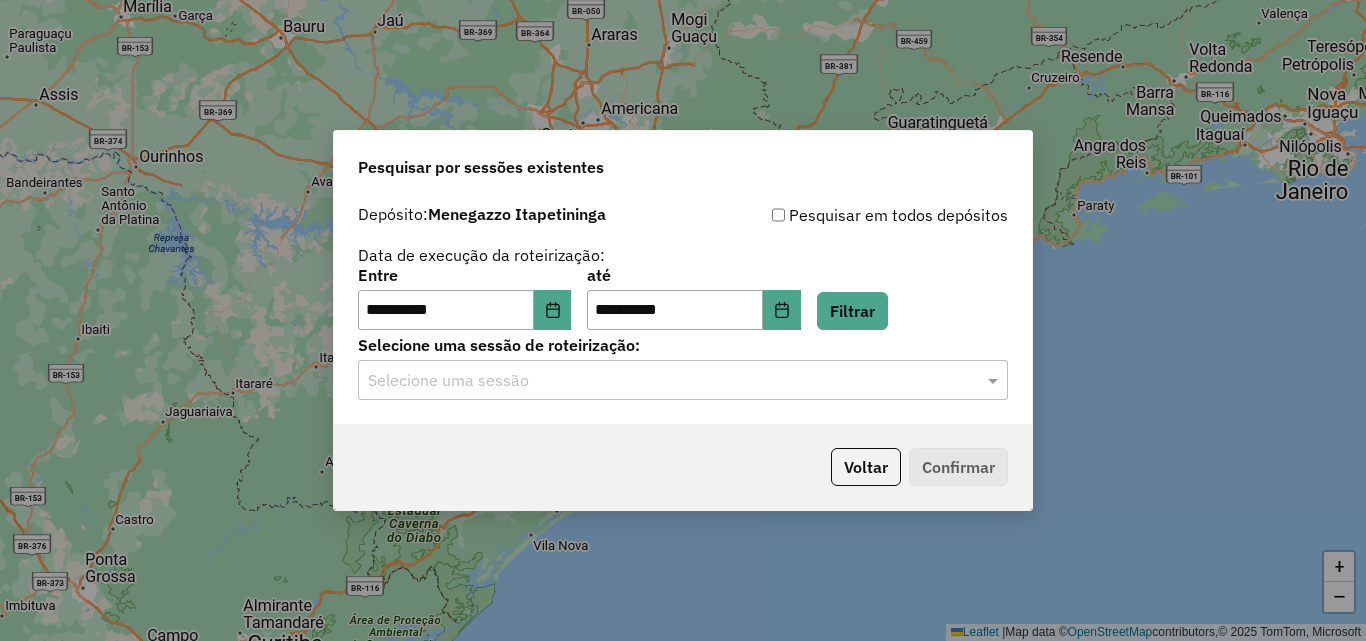 click 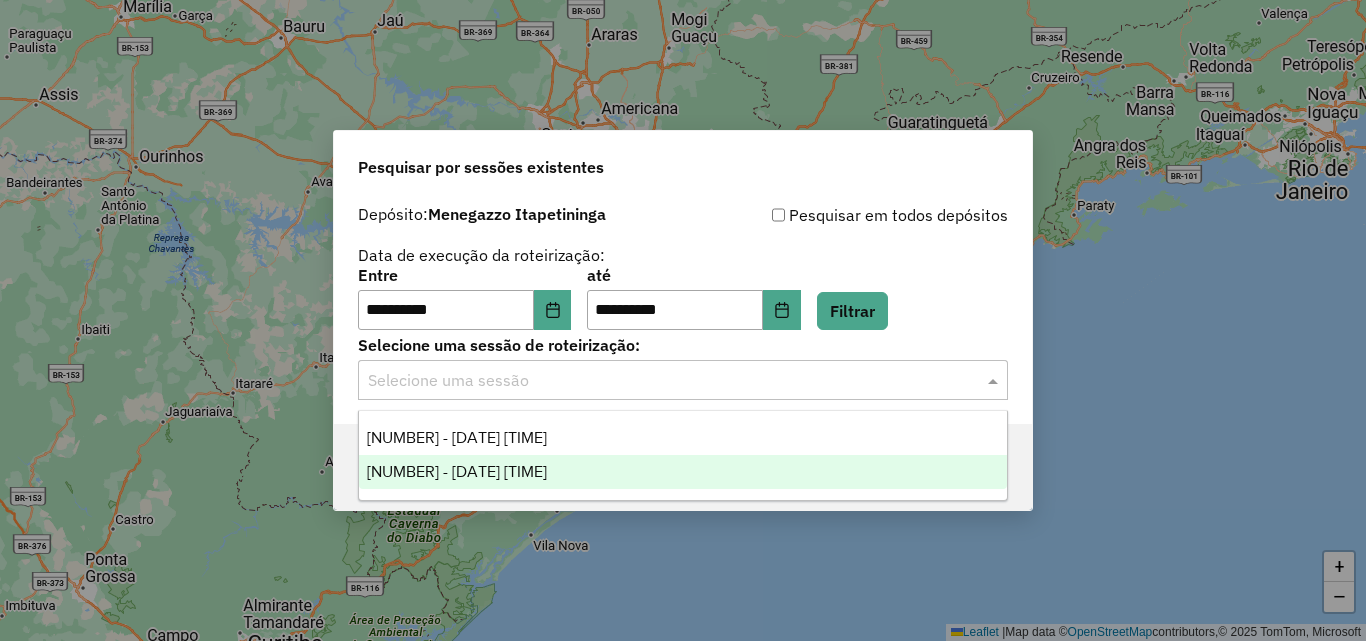 click on "974718 - 05/08/2025 17:50" at bounding box center (457, 471) 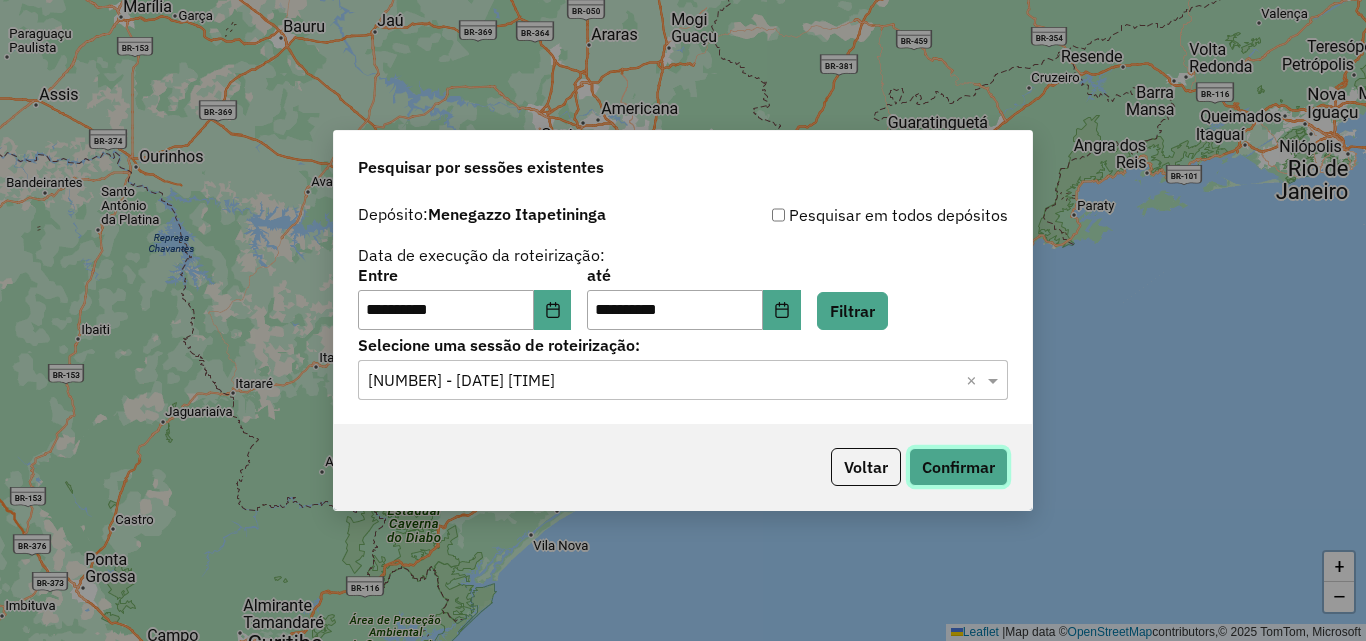 click on "Confirmar" 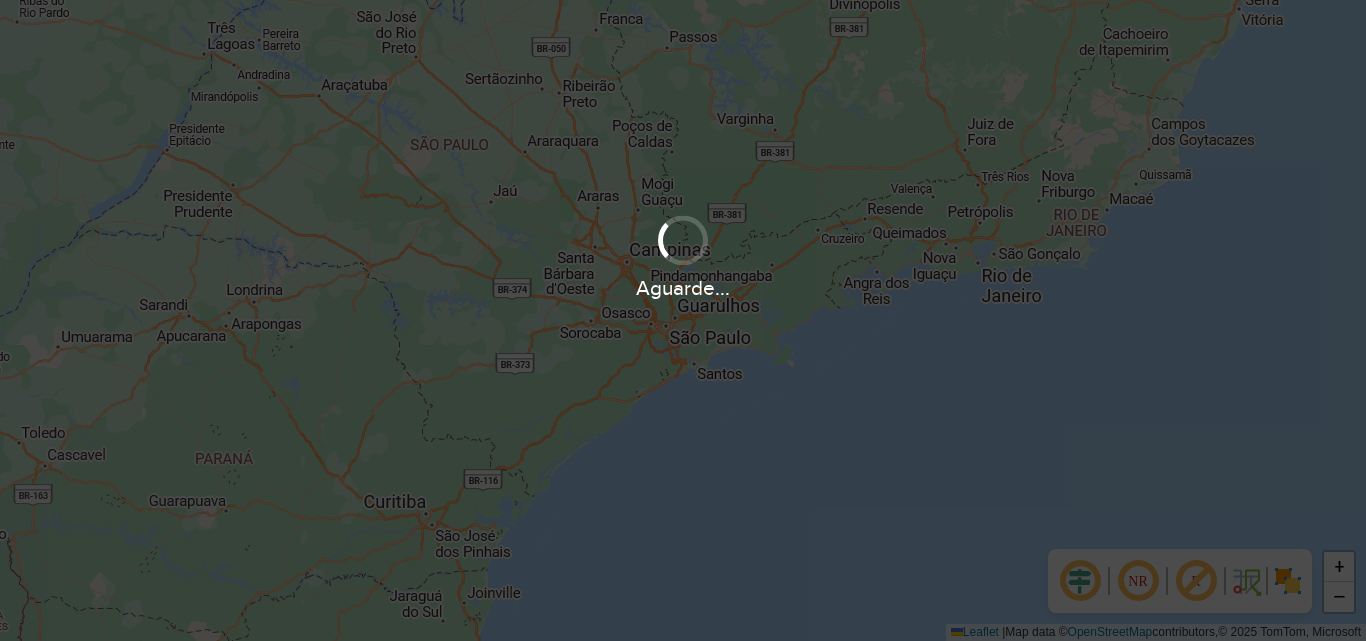 scroll, scrollTop: 0, scrollLeft: 0, axis: both 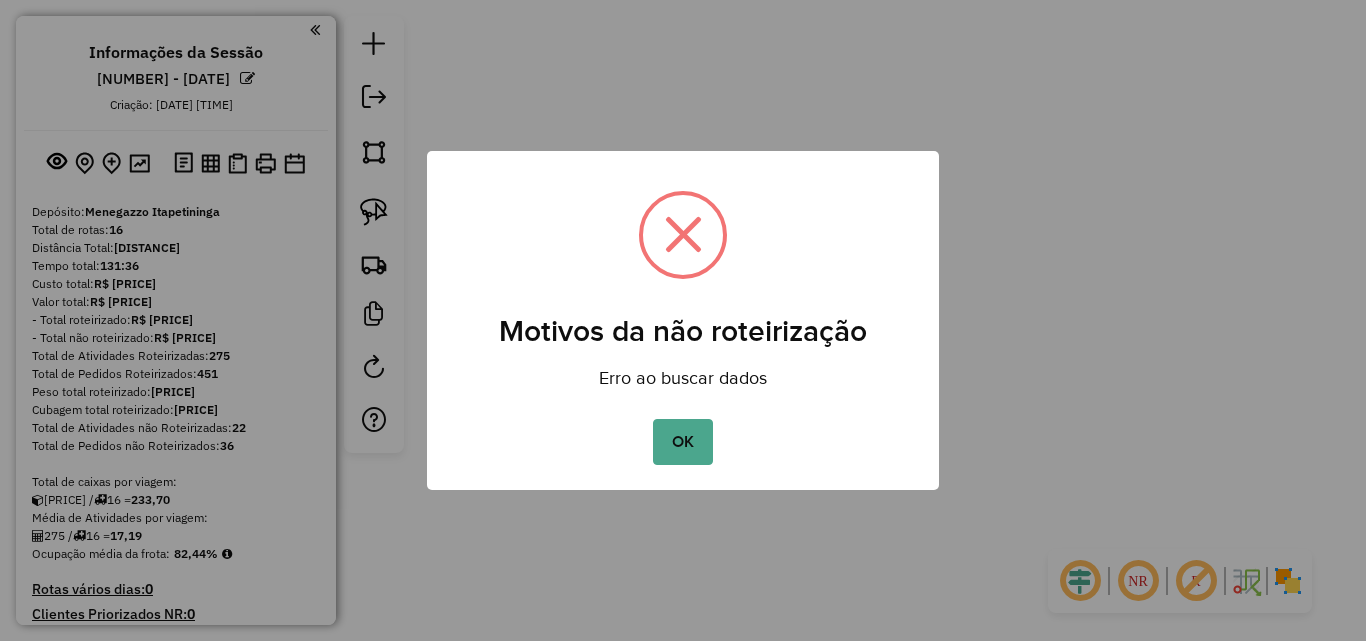 type 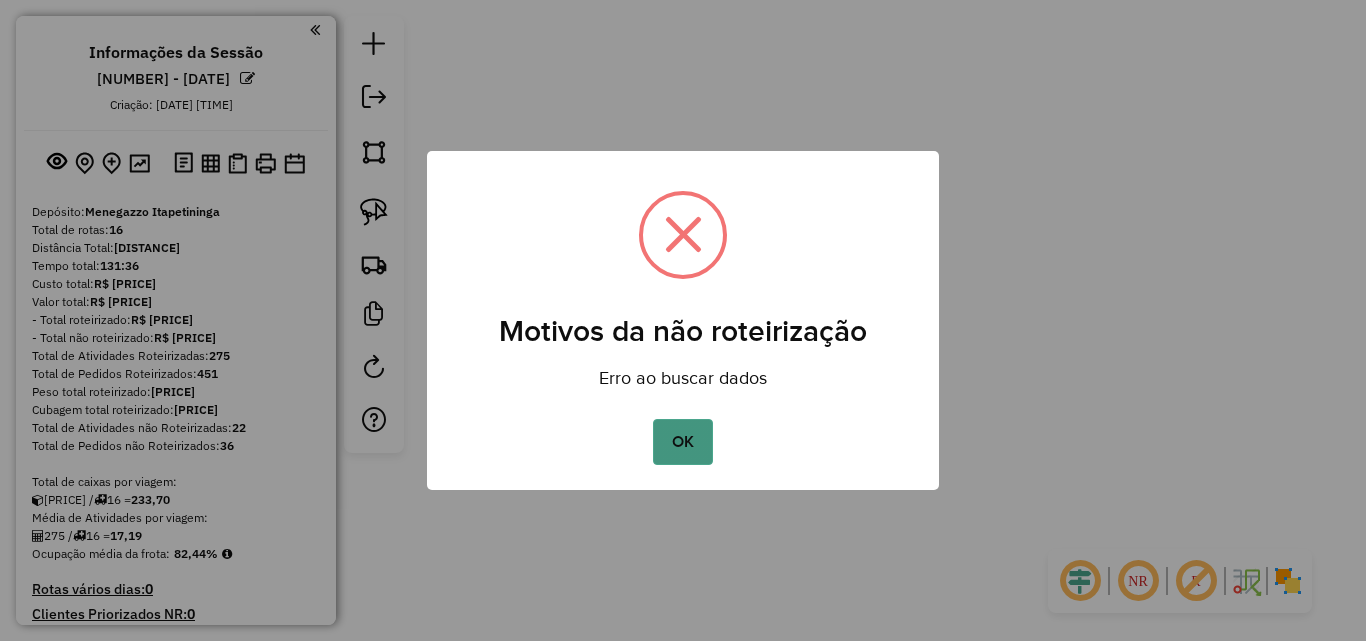 click on "OK" at bounding box center (682, 442) 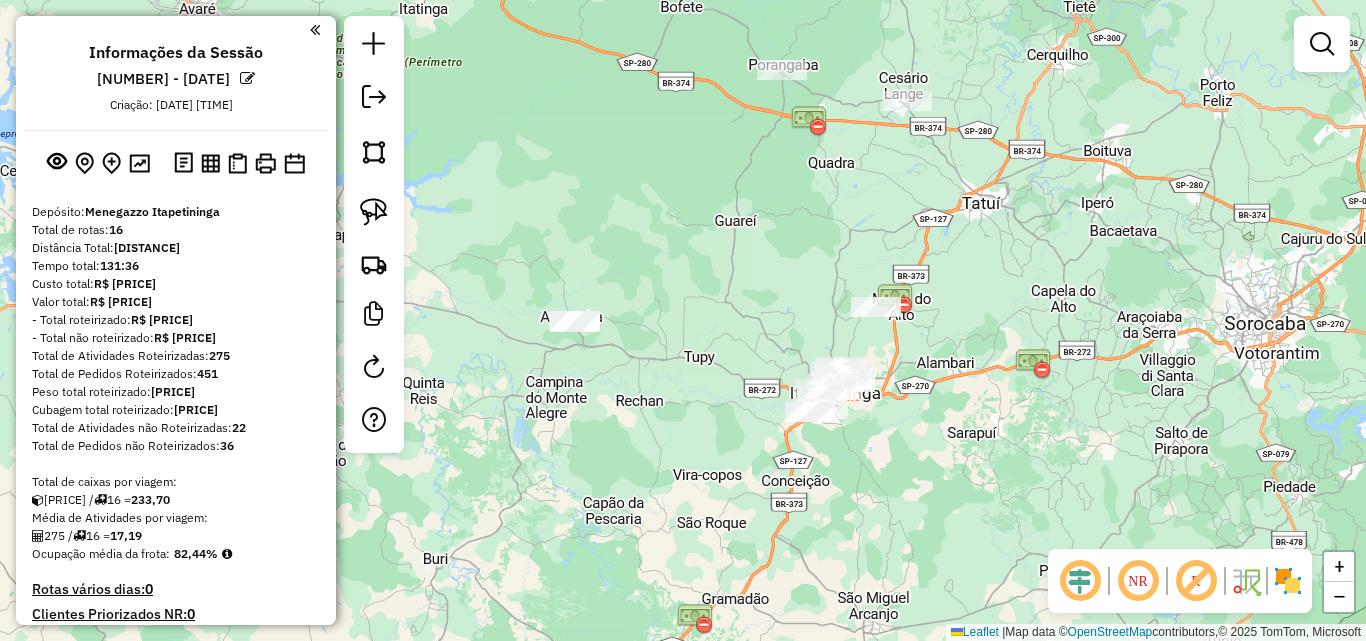 drag, startPoint x: 608, startPoint y: 247, endPoint x: 745, endPoint y: 301, distance: 147.25827 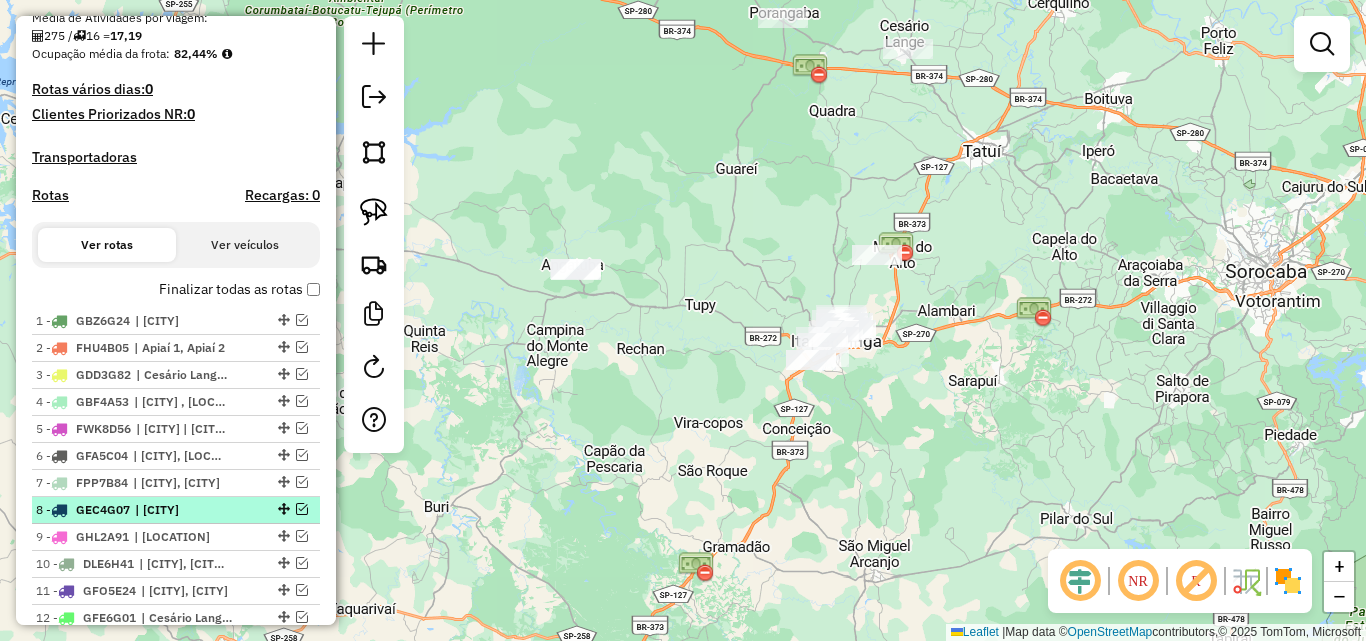 scroll, scrollTop: 900, scrollLeft: 0, axis: vertical 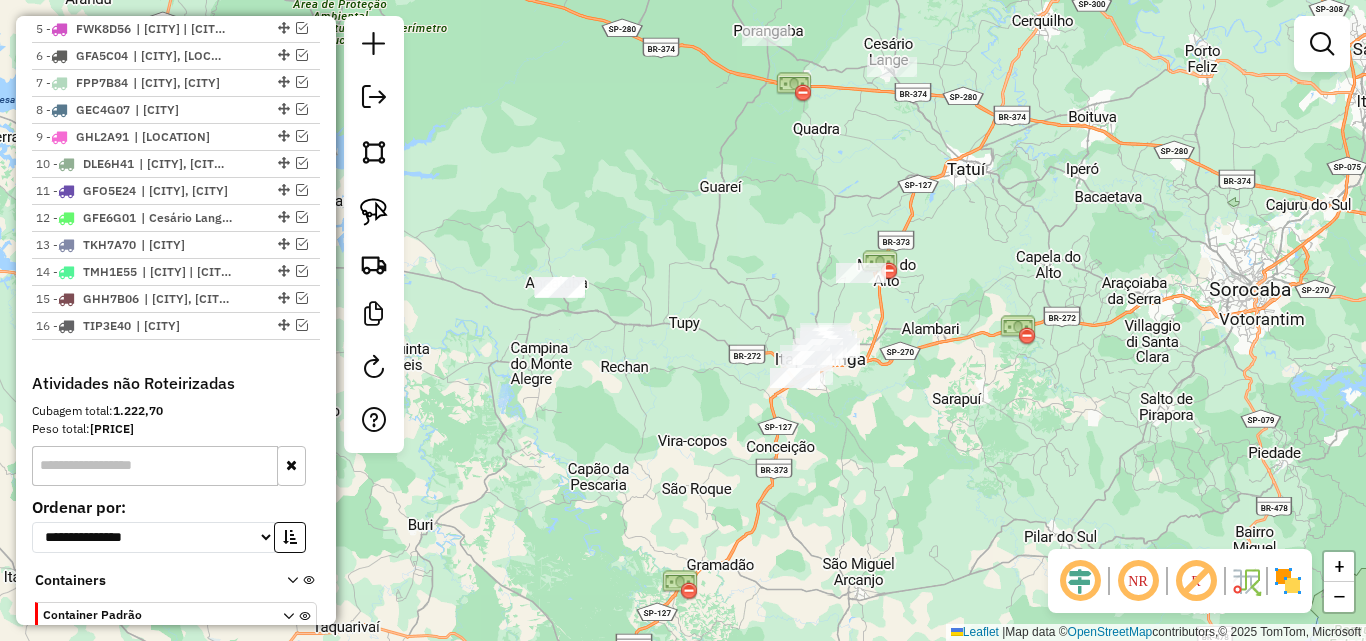 drag, startPoint x: 683, startPoint y: 438, endPoint x: 655, endPoint y: 469, distance: 41.773197 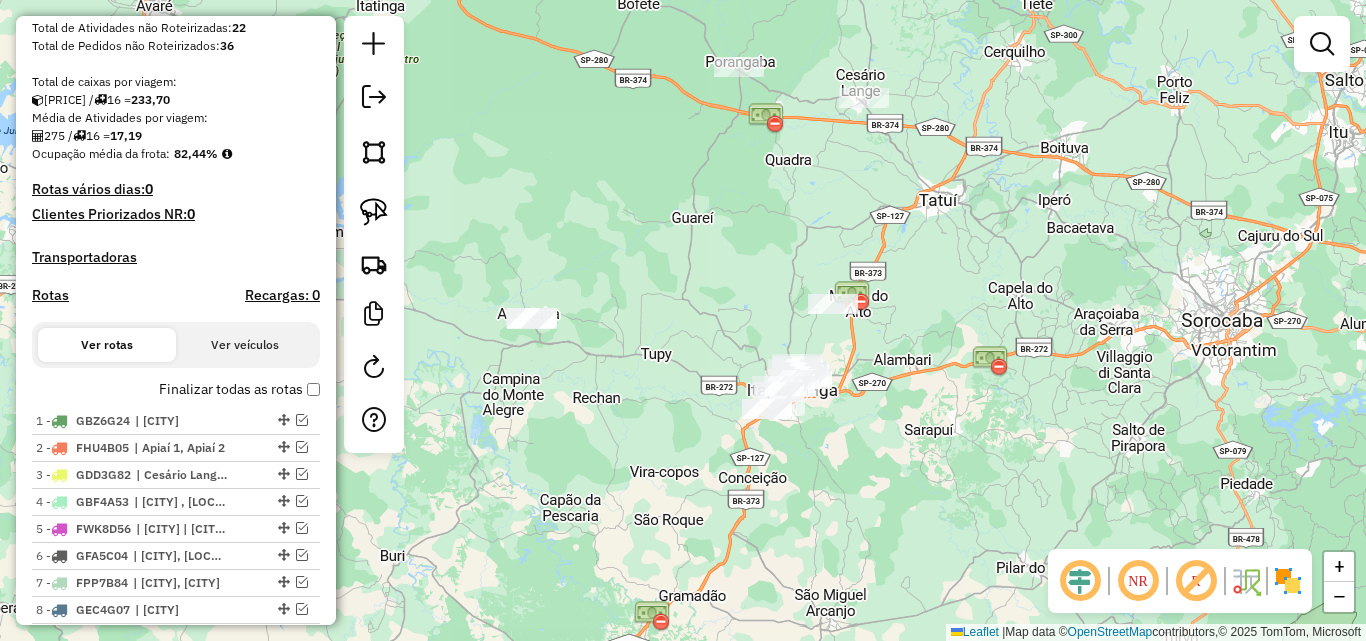 scroll, scrollTop: 0, scrollLeft: 0, axis: both 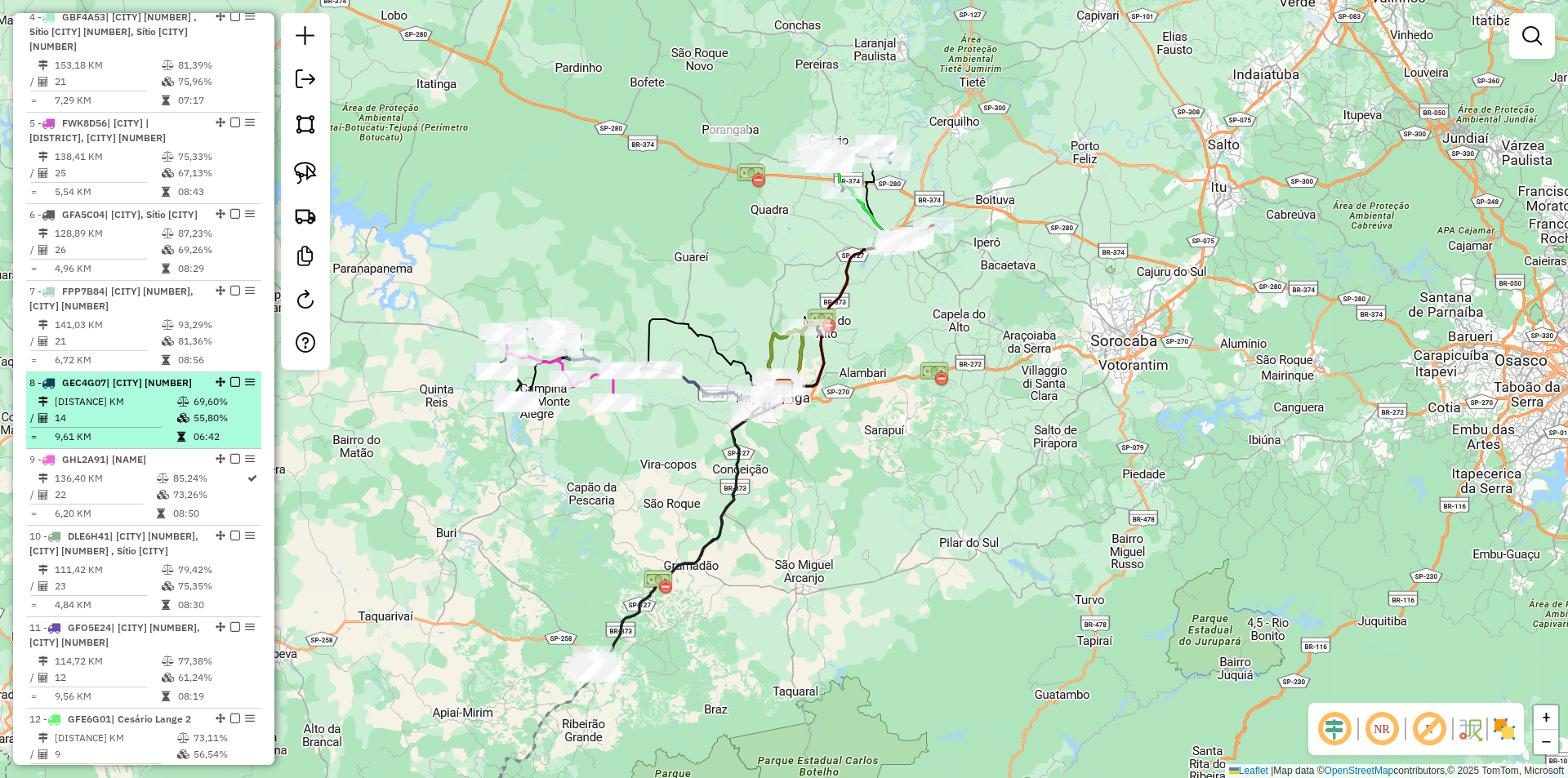 click on "134,58 KM" at bounding box center [115, 402] 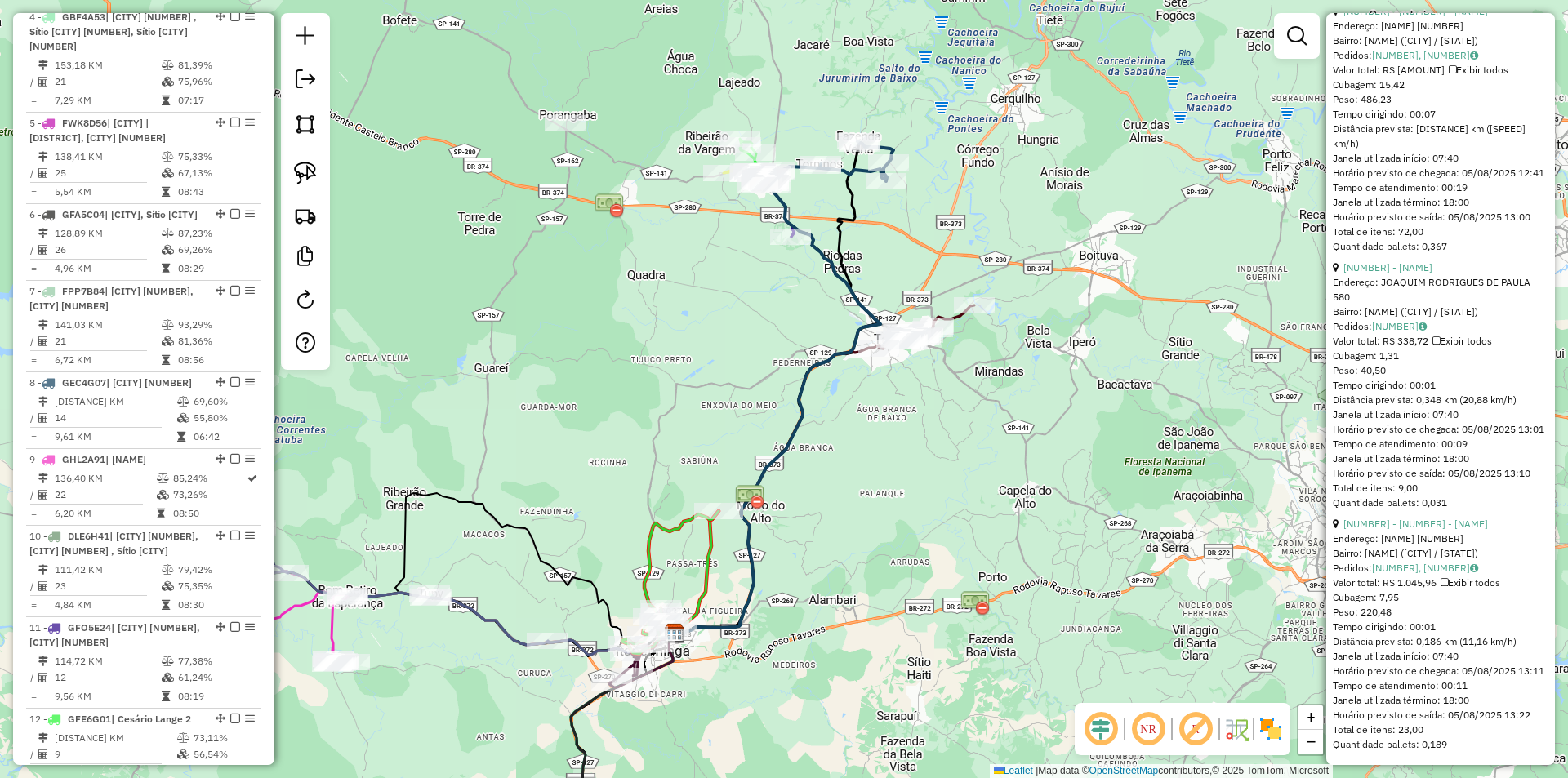 scroll, scrollTop: 3621, scrollLeft: 0, axis: vertical 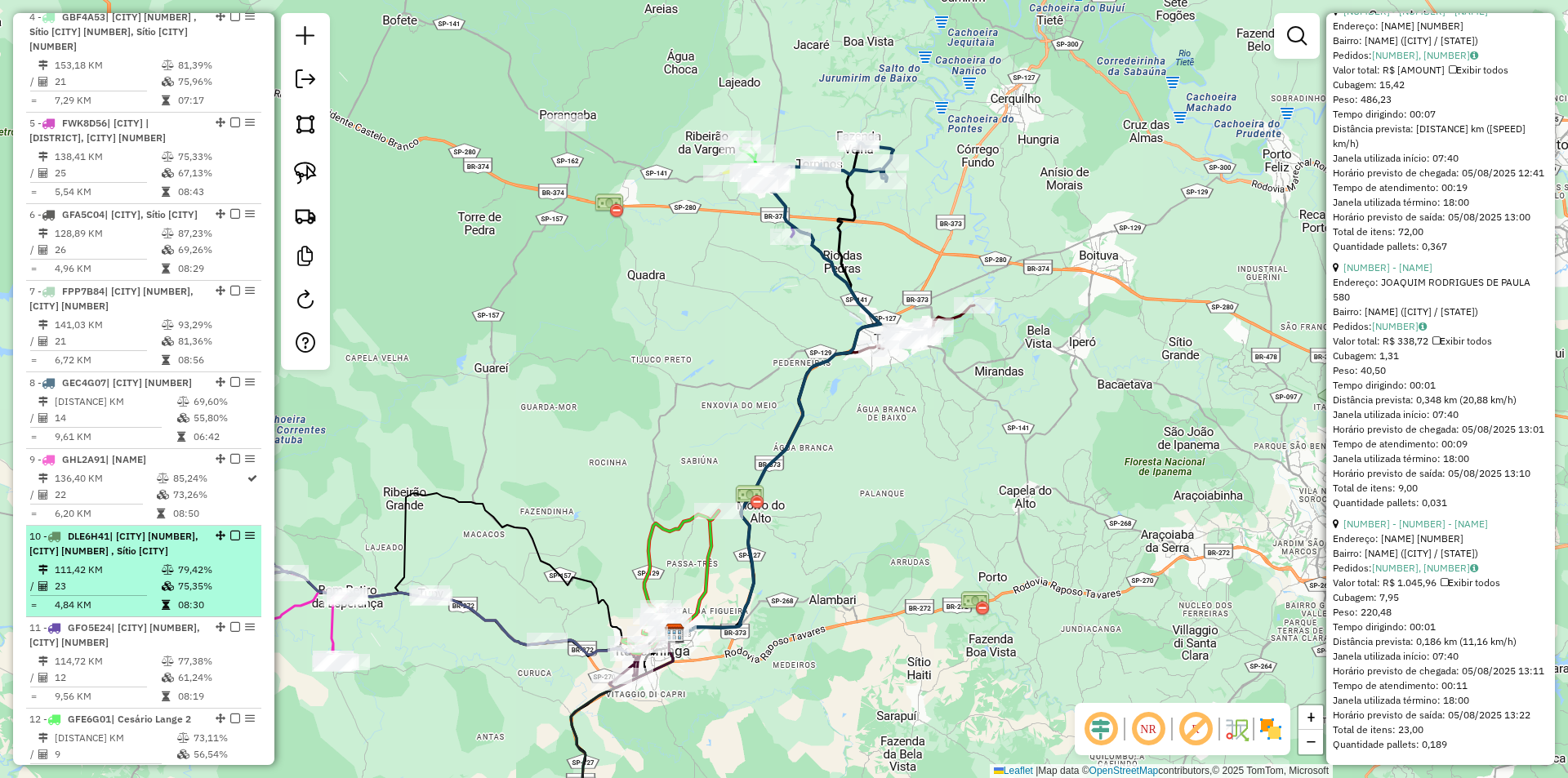 click on "10 -       DLE6H41   | Angatuba 1, Angatuba 2 , Sítio Angatuba" at bounding box center [116, 544] 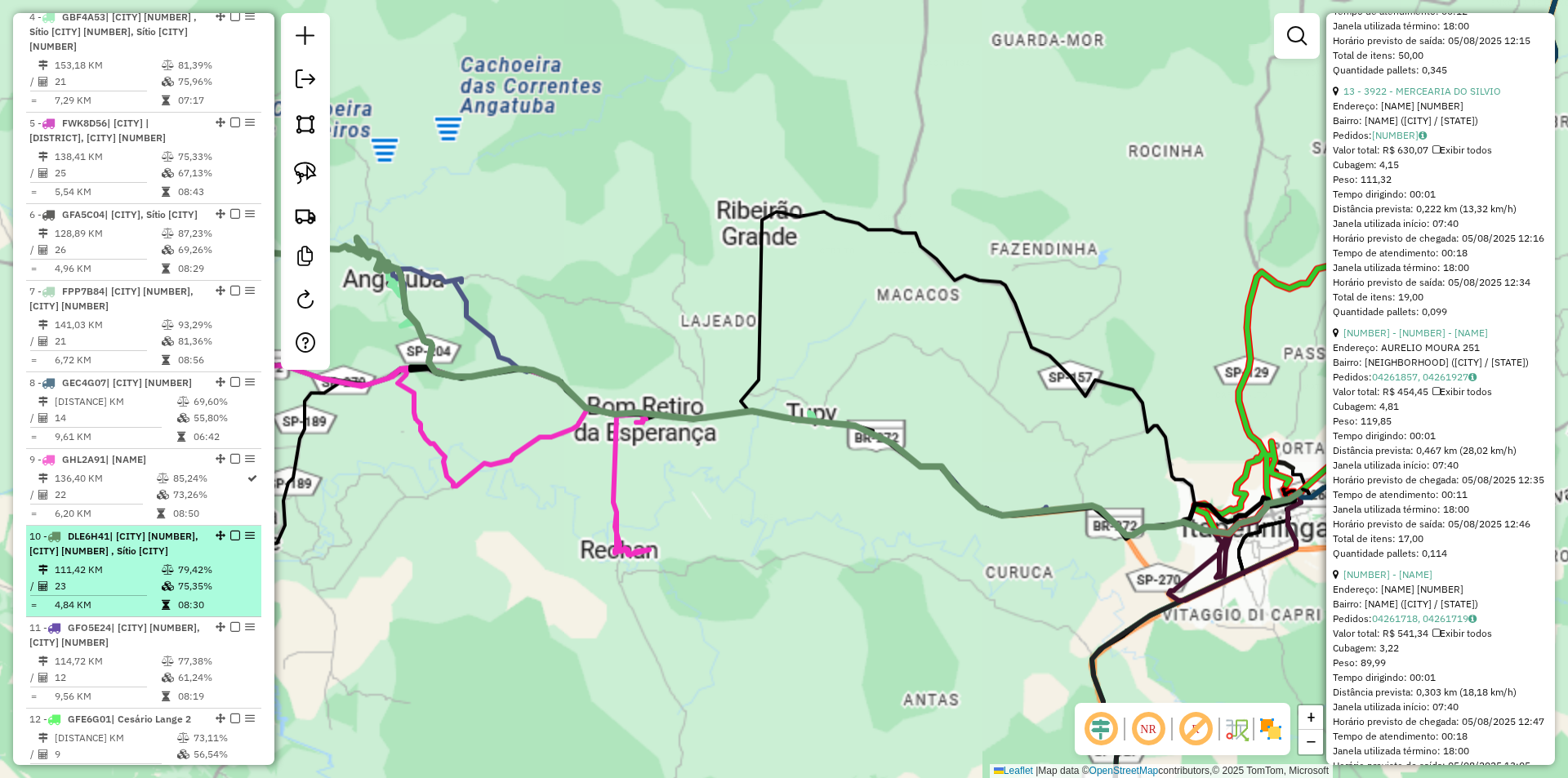 scroll, scrollTop: 3636, scrollLeft: 0, axis: vertical 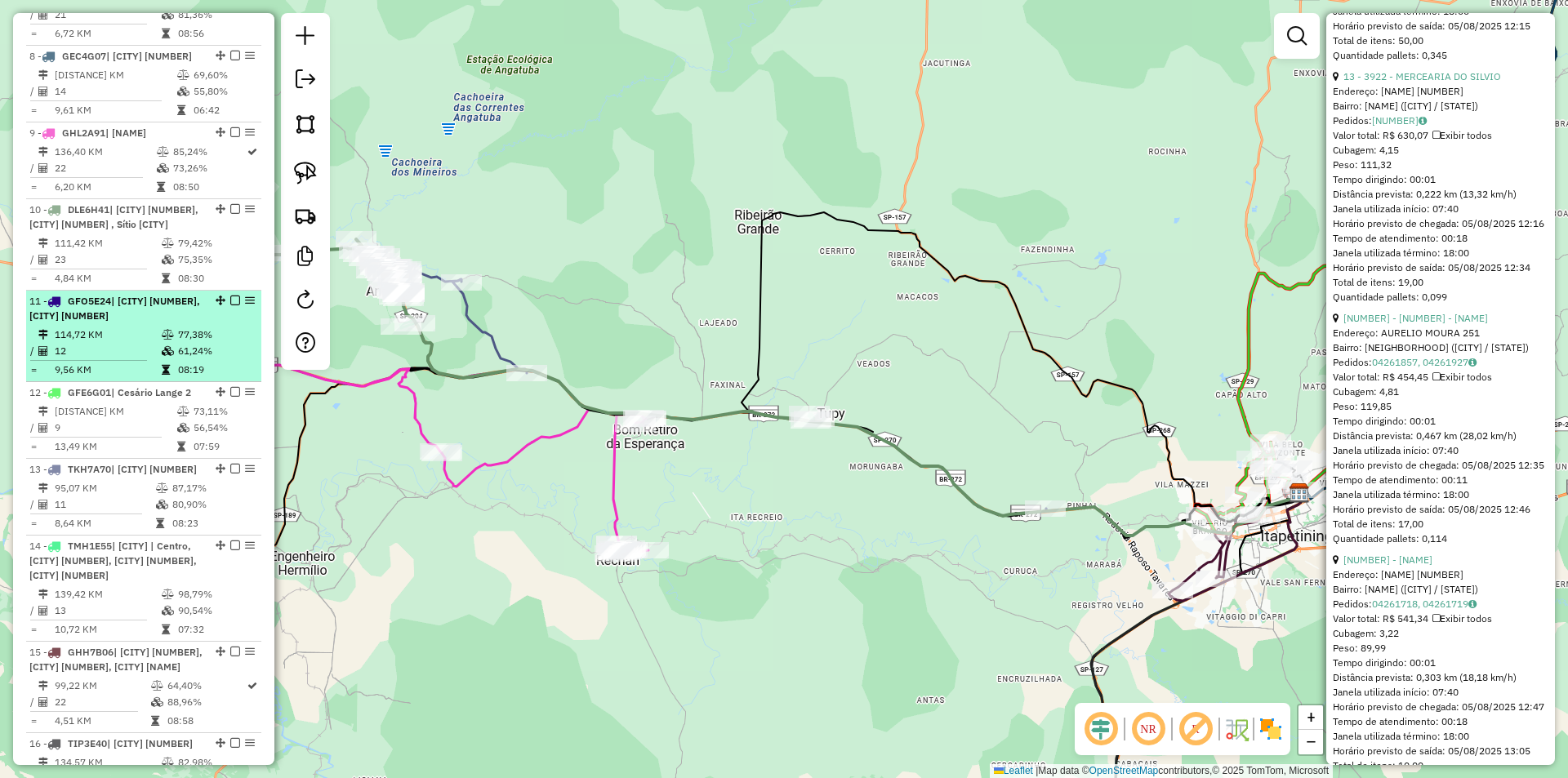 click on "114,72 KM" at bounding box center (107, 335) 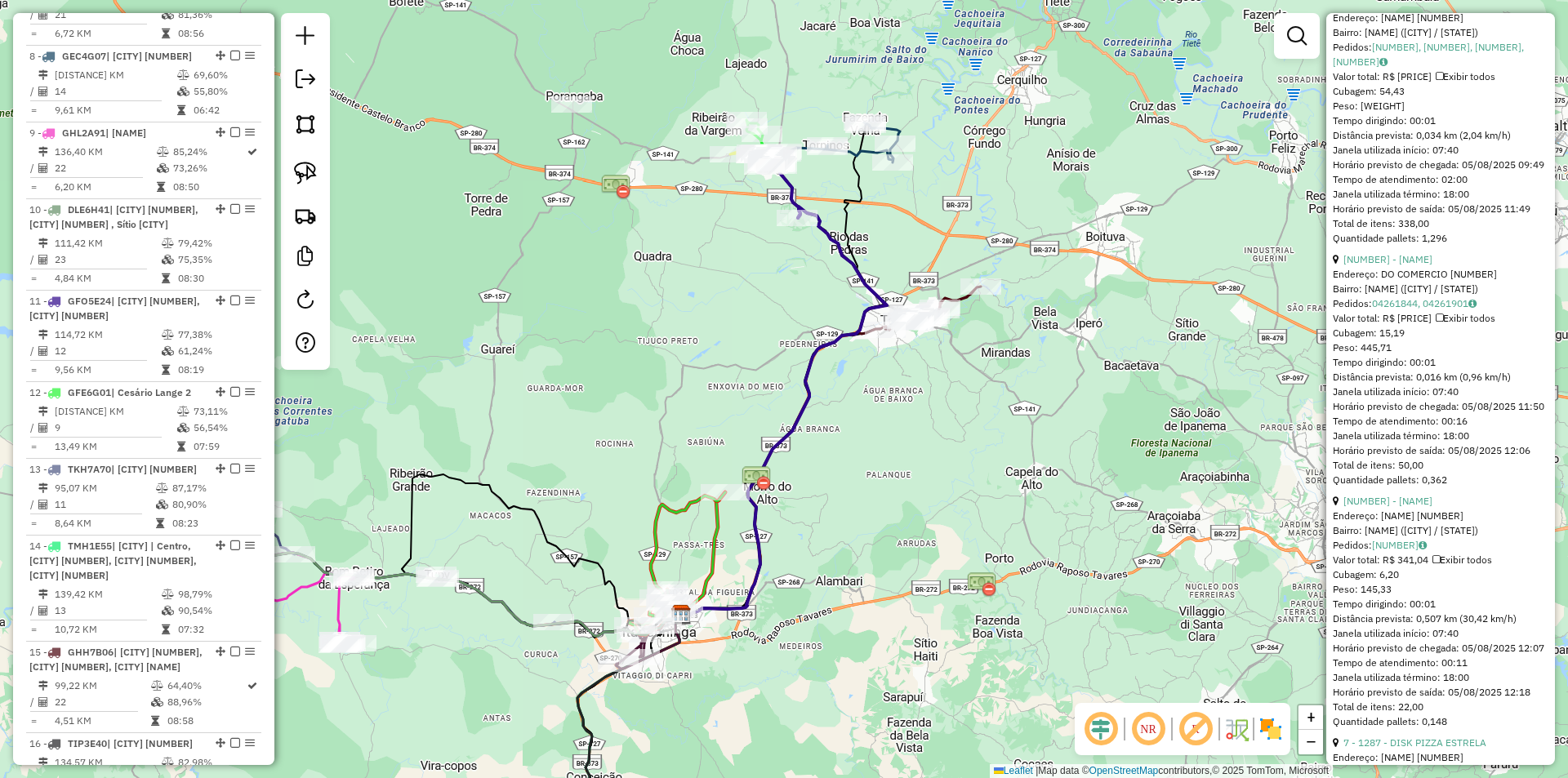 scroll, scrollTop: 1616, scrollLeft: 0, axis: vertical 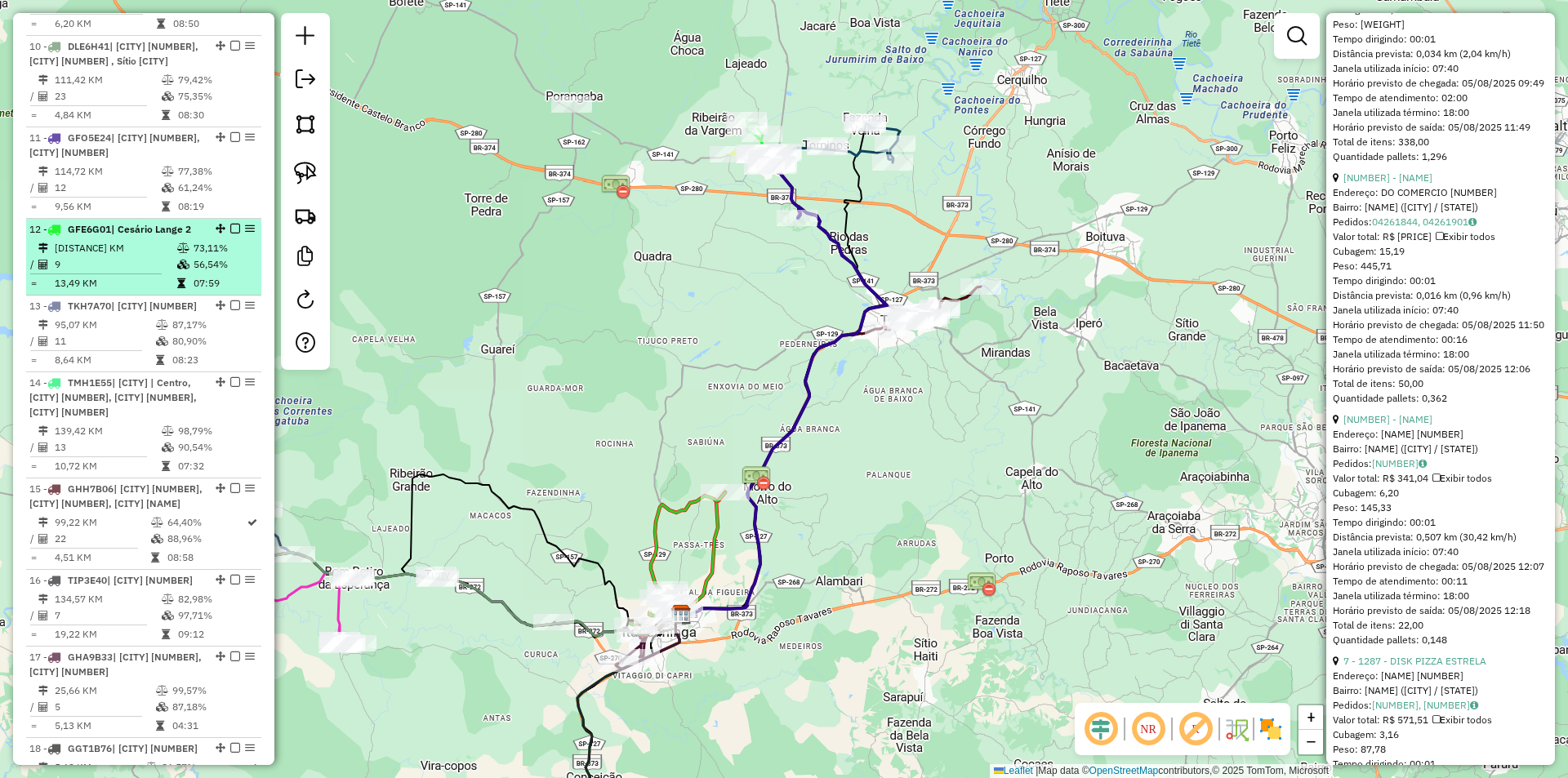 click on "121,44 KM" at bounding box center (115, 248) 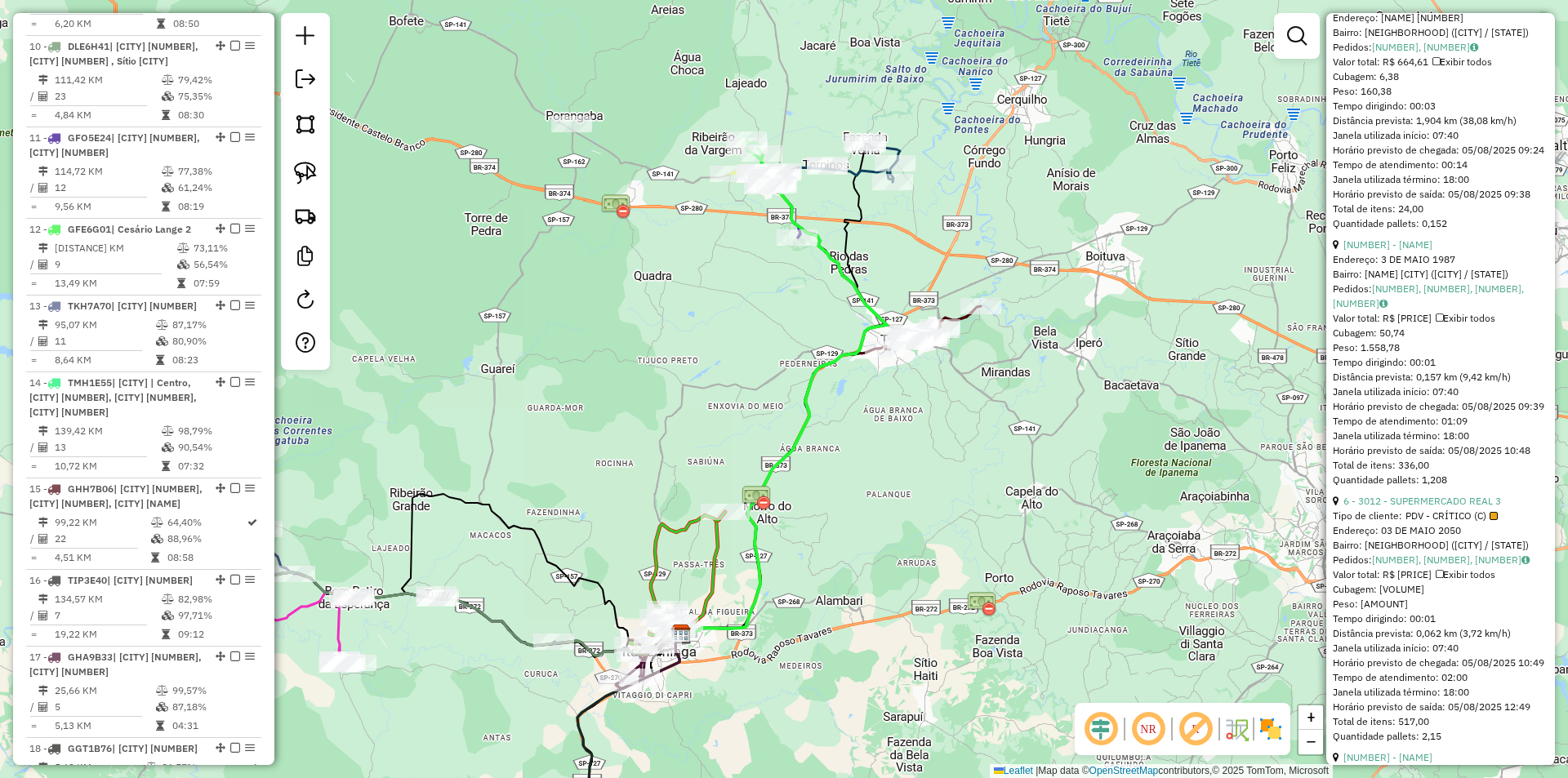 scroll, scrollTop: 1765, scrollLeft: 0, axis: vertical 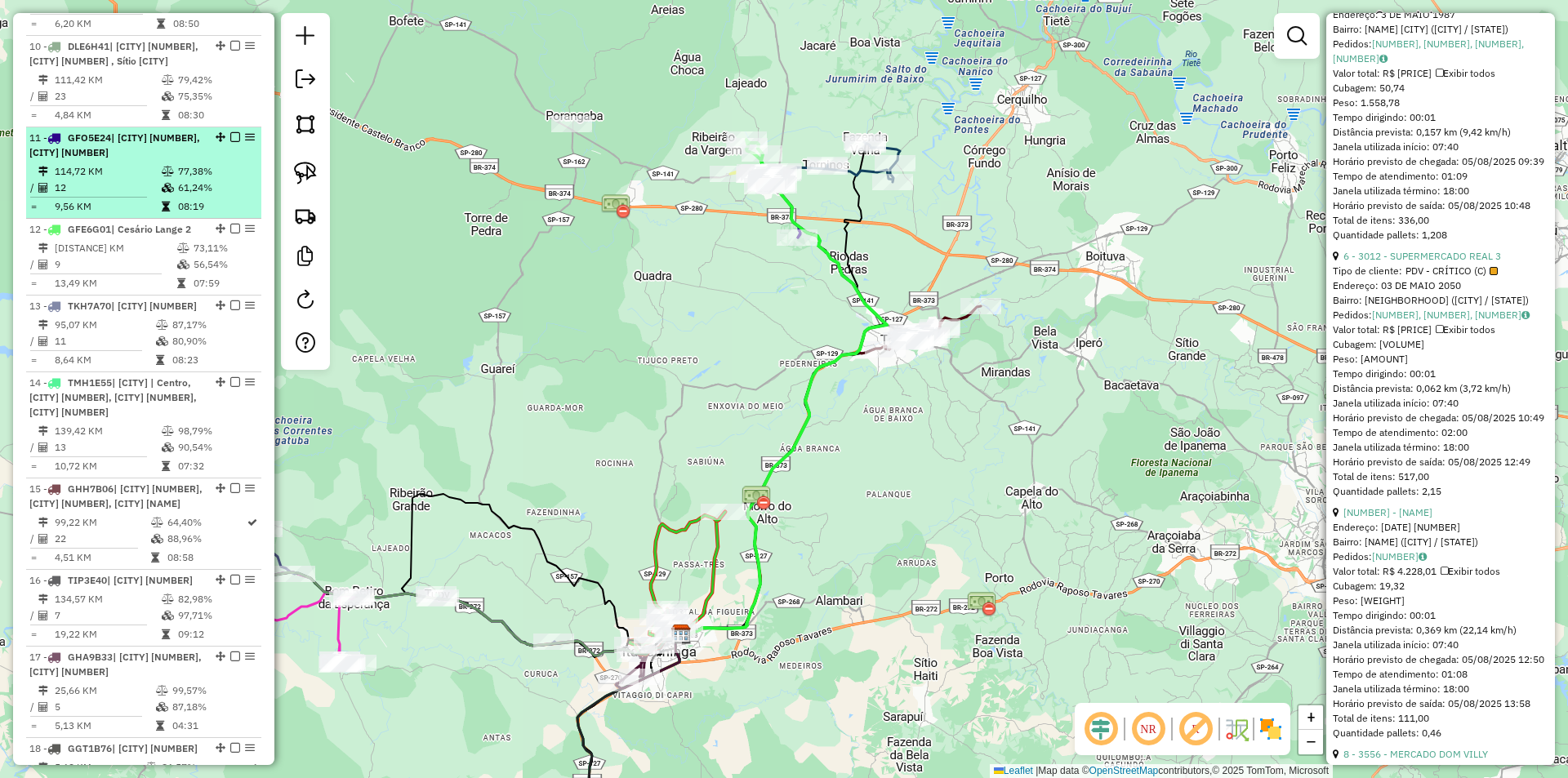 click on "11 -       GFO5E24   | Cesário Lange 1, Cesário Lange 3" at bounding box center [116, 145] 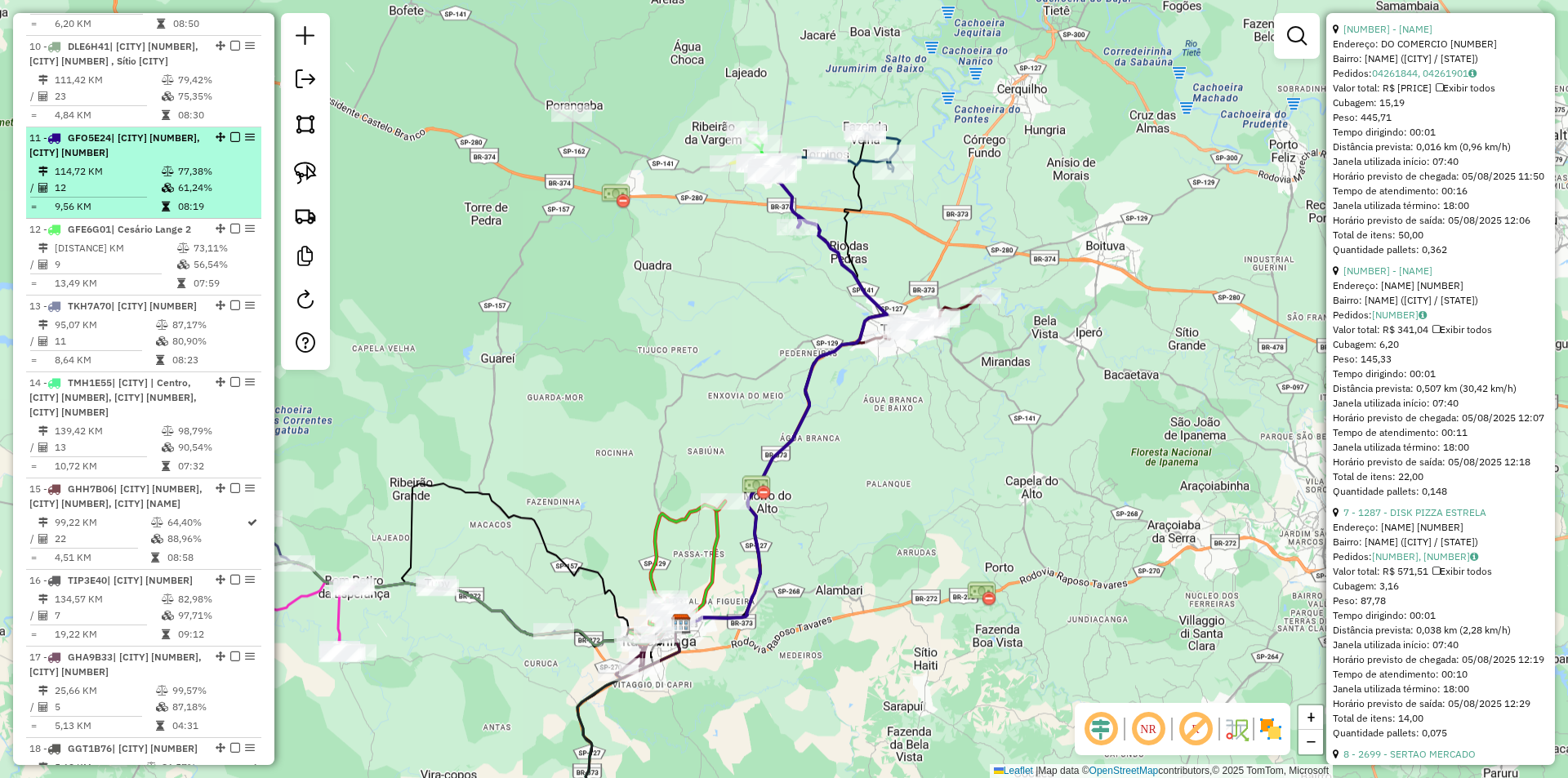 scroll, scrollTop: 1780, scrollLeft: 0, axis: vertical 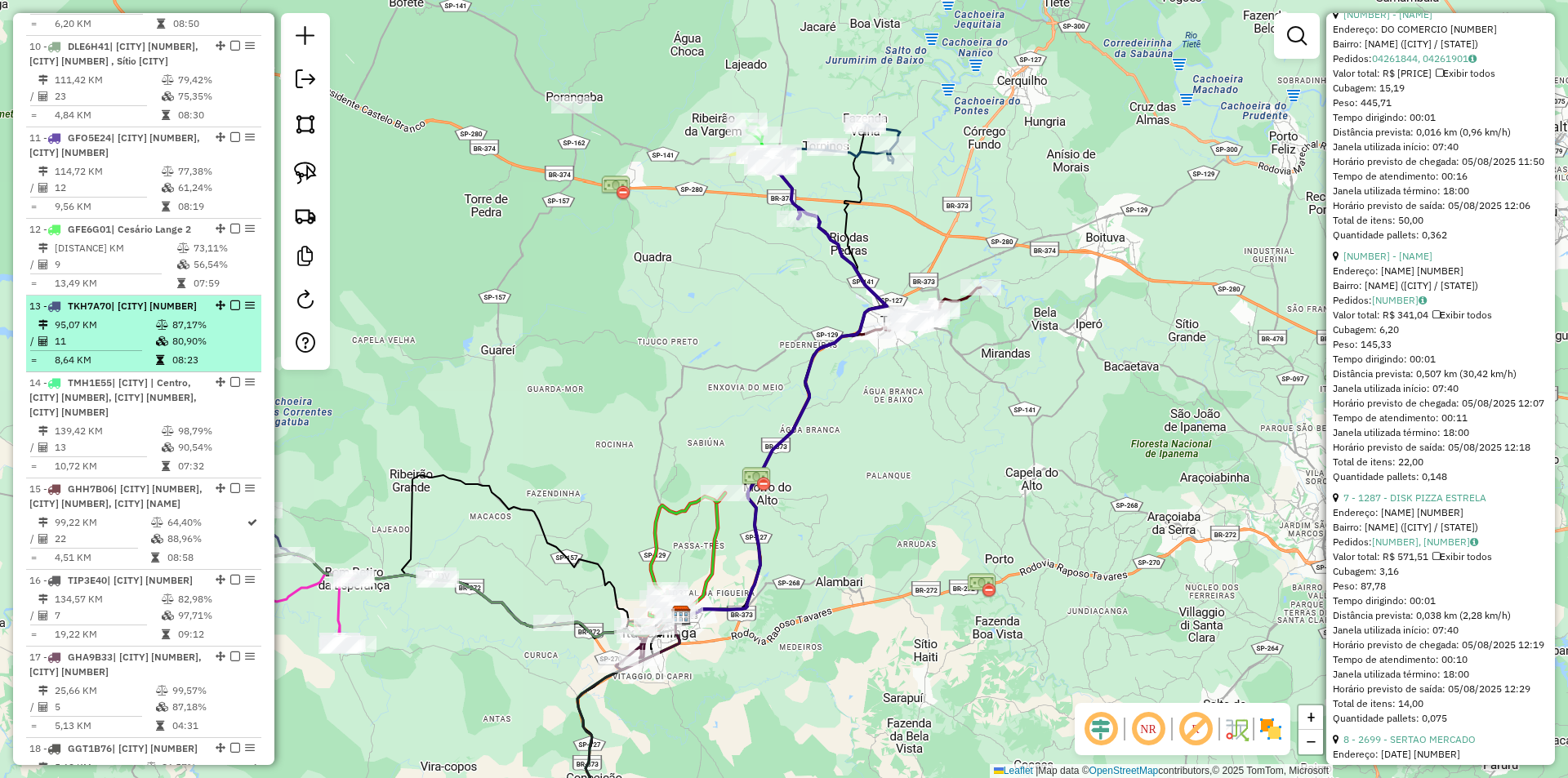 click on "11" at bounding box center [105, 341] 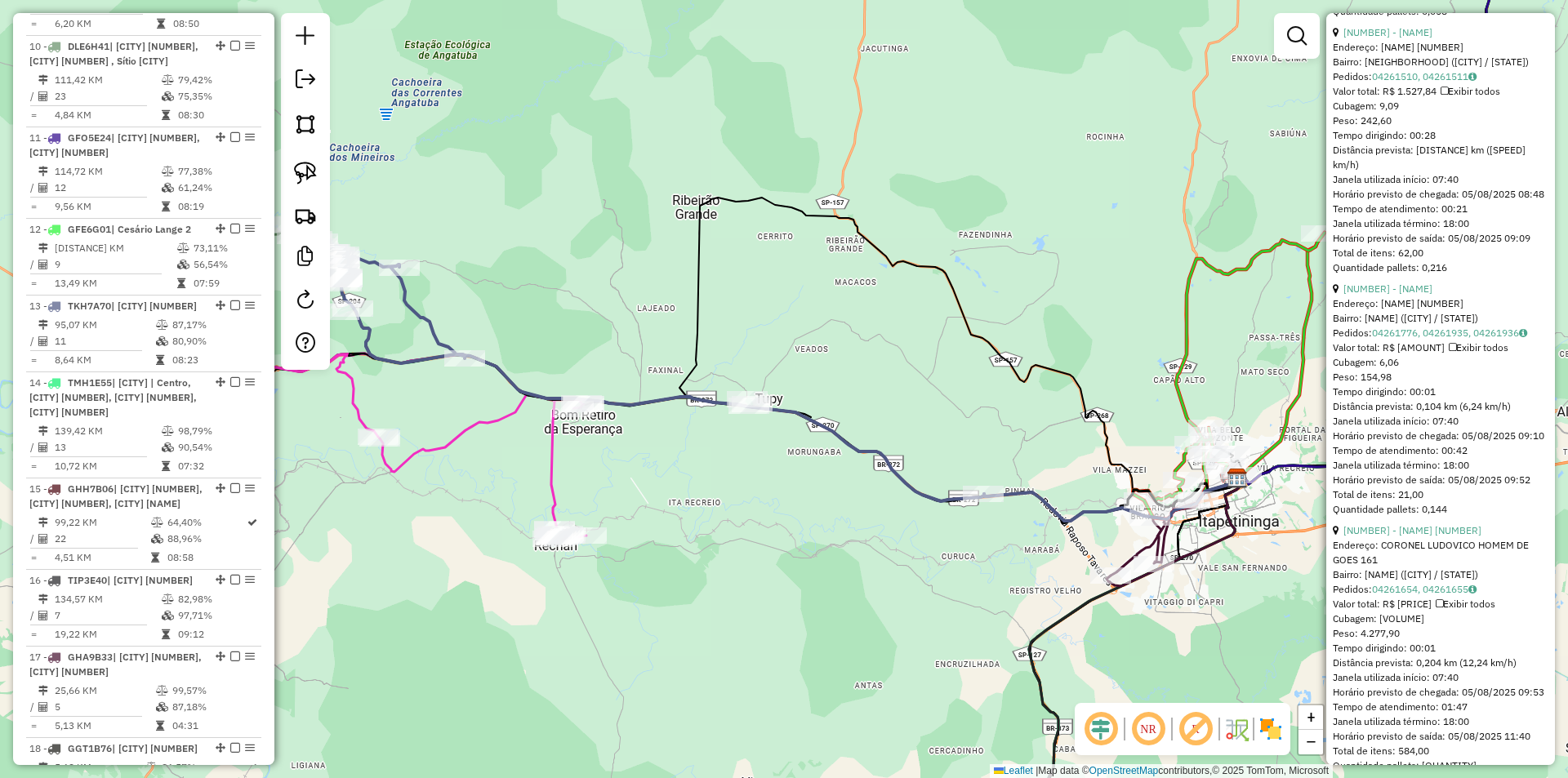 scroll, scrollTop: 785, scrollLeft: 0, axis: vertical 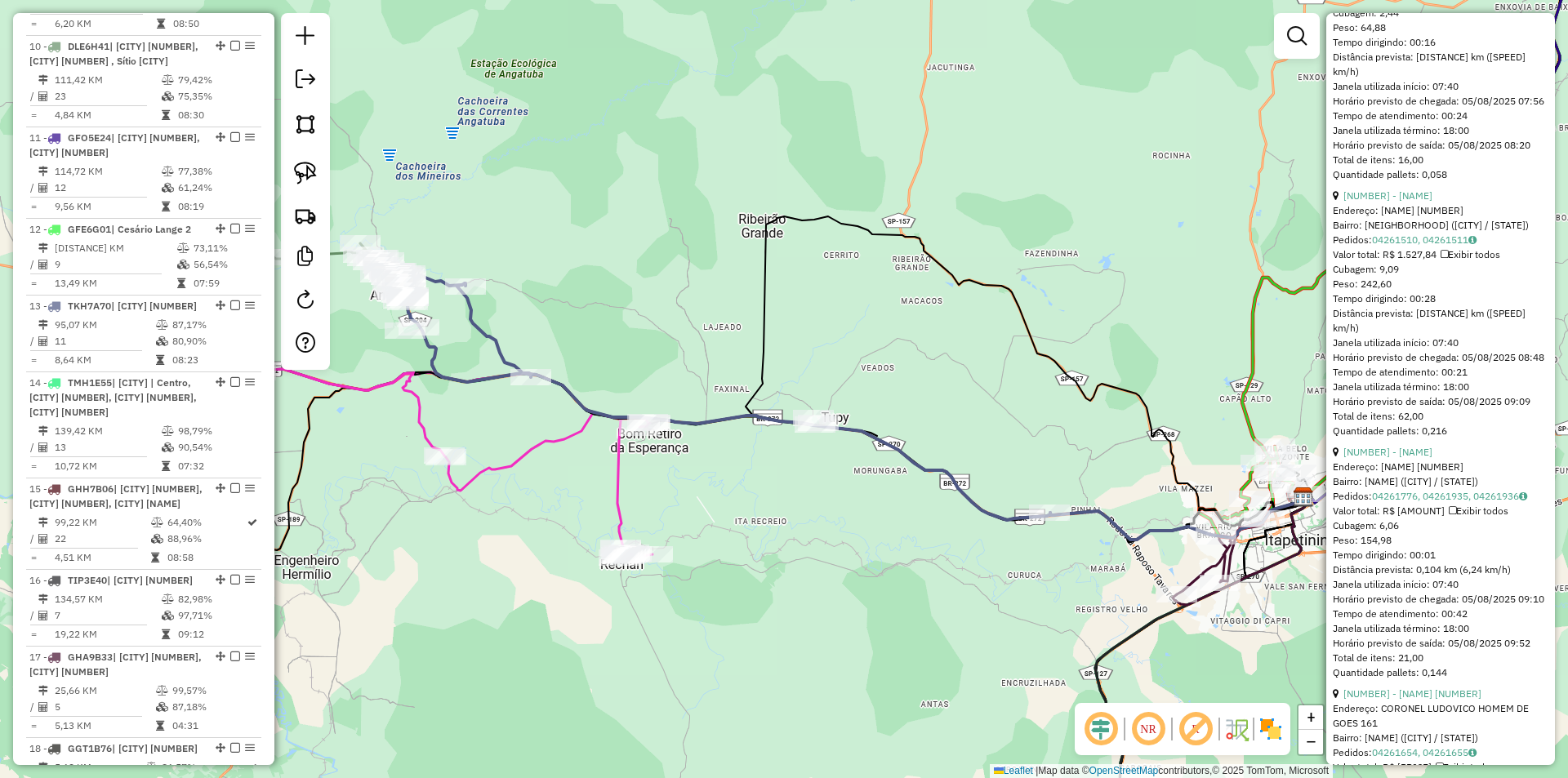 drag, startPoint x: 600, startPoint y: 241, endPoint x: 696, endPoint y: 273, distance: 101.1929 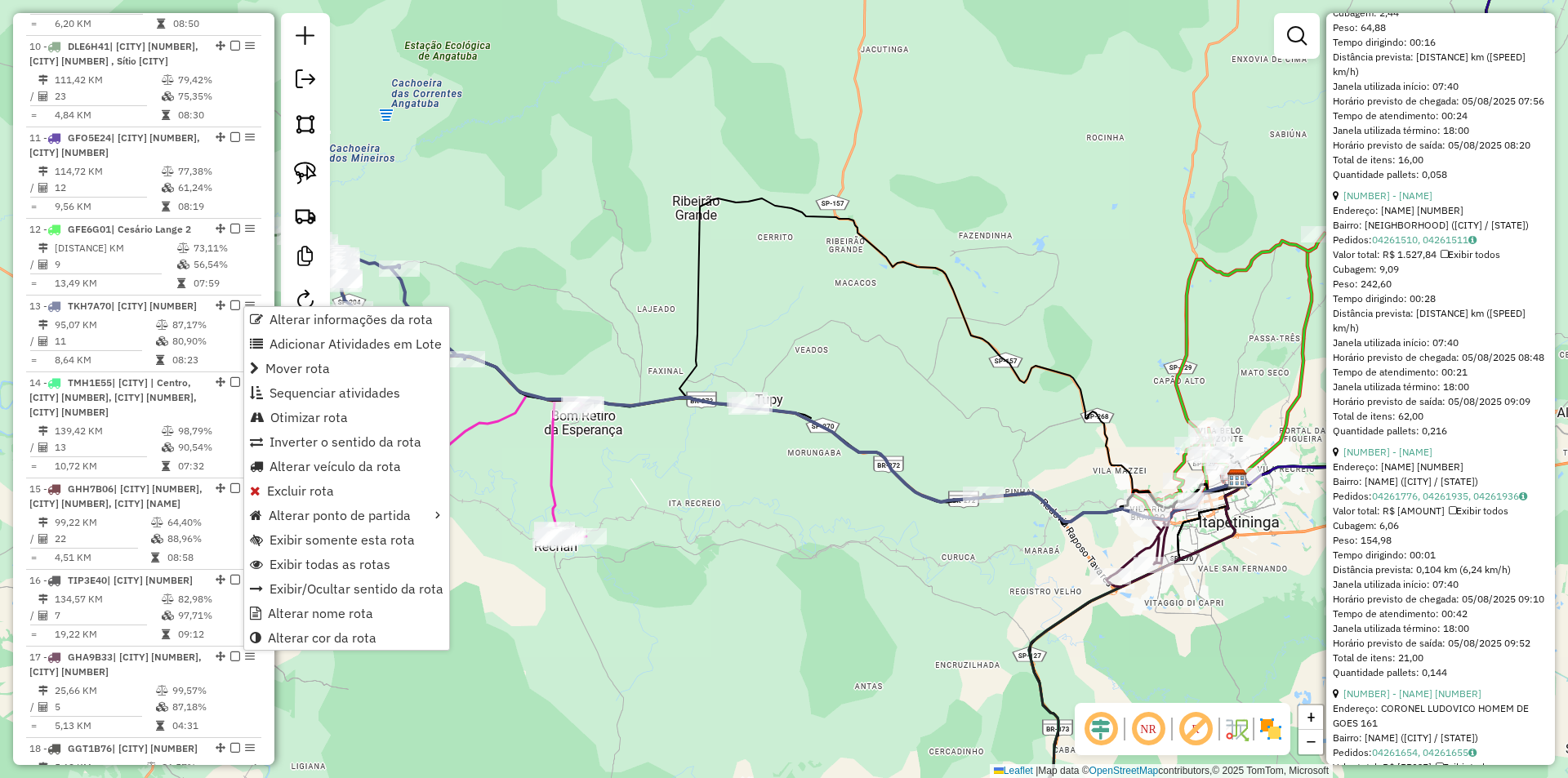 click on "Janela de atendimento Grade de atendimento Capacidade Transportadoras Veículos Cliente Pedidos  Rotas Selecione os dias de semana para filtrar as janelas de atendimento  Seg   Ter   Qua   Qui   Sex   Sáb   Dom  Informe o período da janela de atendimento: De: Até:  Filtrar exatamente a janela do cliente  Considerar janela de atendimento padrão  Selecione os dias de semana para filtrar as grades de atendimento  Seg   Ter   Qua   Qui   Sex   Sáb   Dom   Considerar clientes sem dia de atendimento cadastrado  Clientes fora do dia de atendimento selecionado Filtrar as atividades entre os valores definidos abaixo:  Peso mínimo:   Peso máximo:   Cubagem mínima:   Cubagem máxima:   De:   Até:  Filtrar as atividades entre o tempo de atendimento definido abaixo:  De:   Até:   Considerar capacidade total dos clientes não roteirizados Transportadora: Selecione um ou mais itens Tipo de veículo: Selecione um ou mais itens Veículo: Selecione um ou mais itens Motorista: Selecione um ou mais itens Nome: Rótulo:" 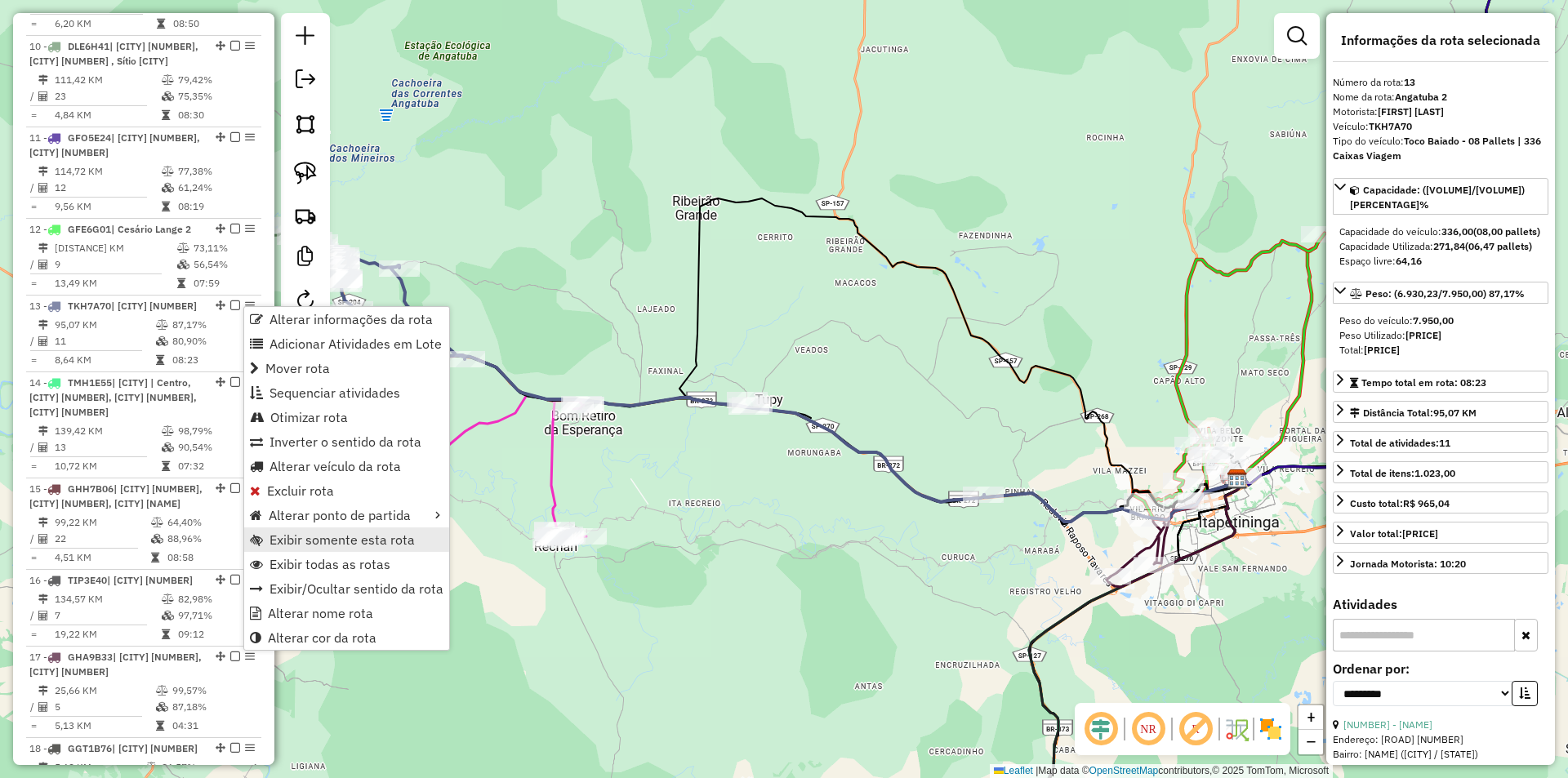 click on "Exibir somente esta rota" at bounding box center [342, 540] 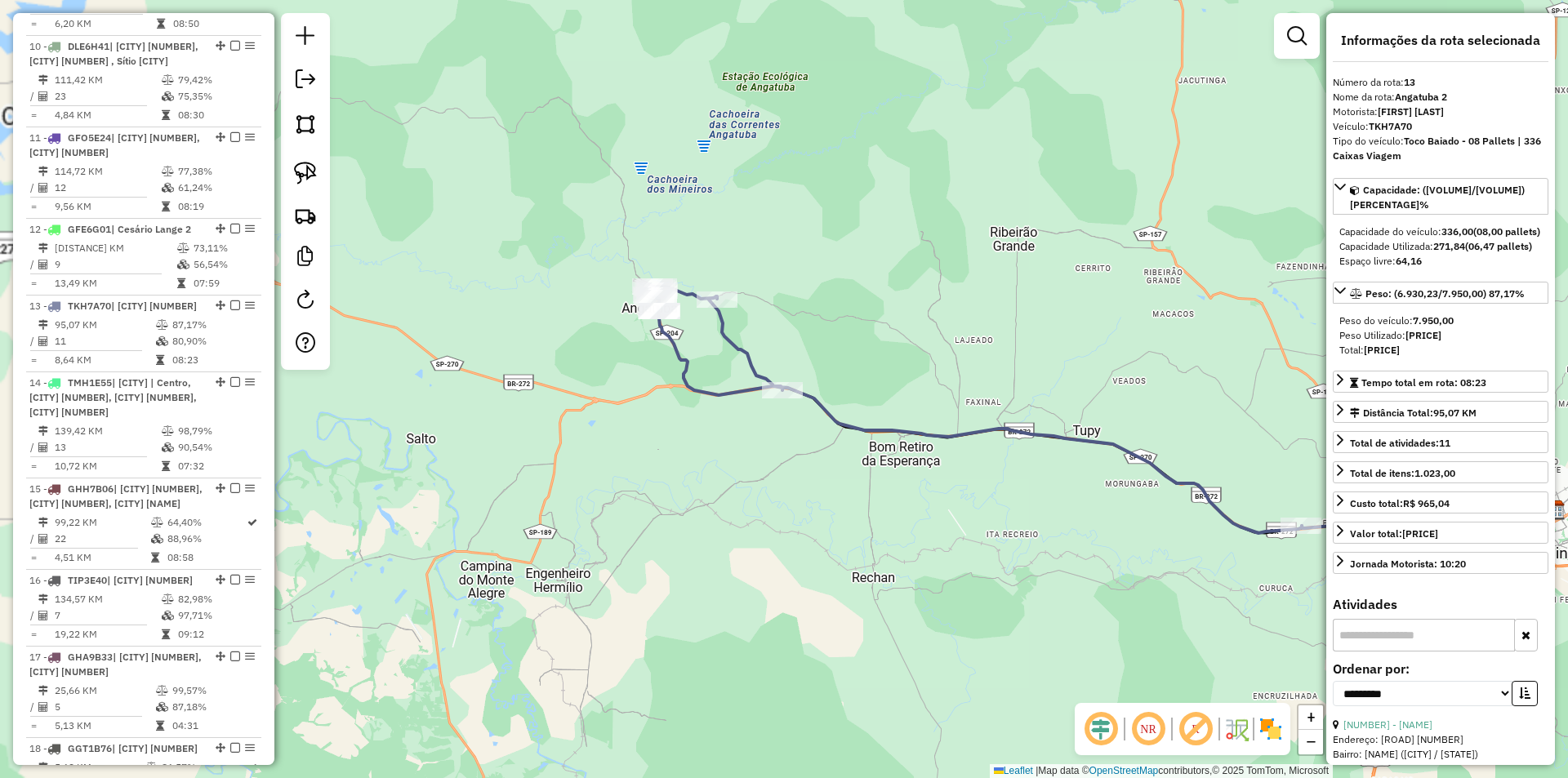 drag, startPoint x: 555, startPoint y: 299, endPoint x: 878, endPoint y: 331, distance: 324.58127 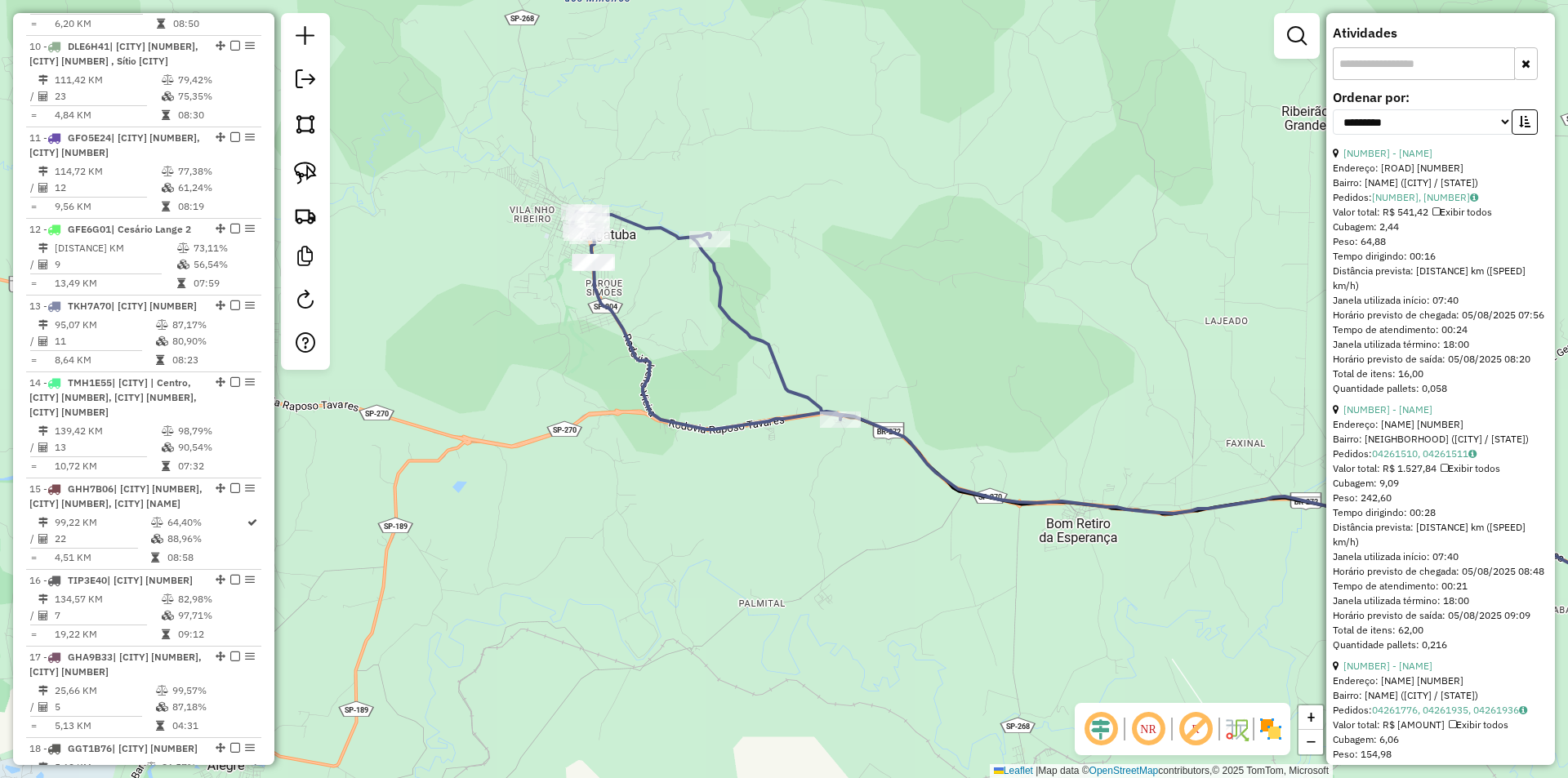 scroll, scrollTop: 653, scrollLeft: 0, axis: vertical 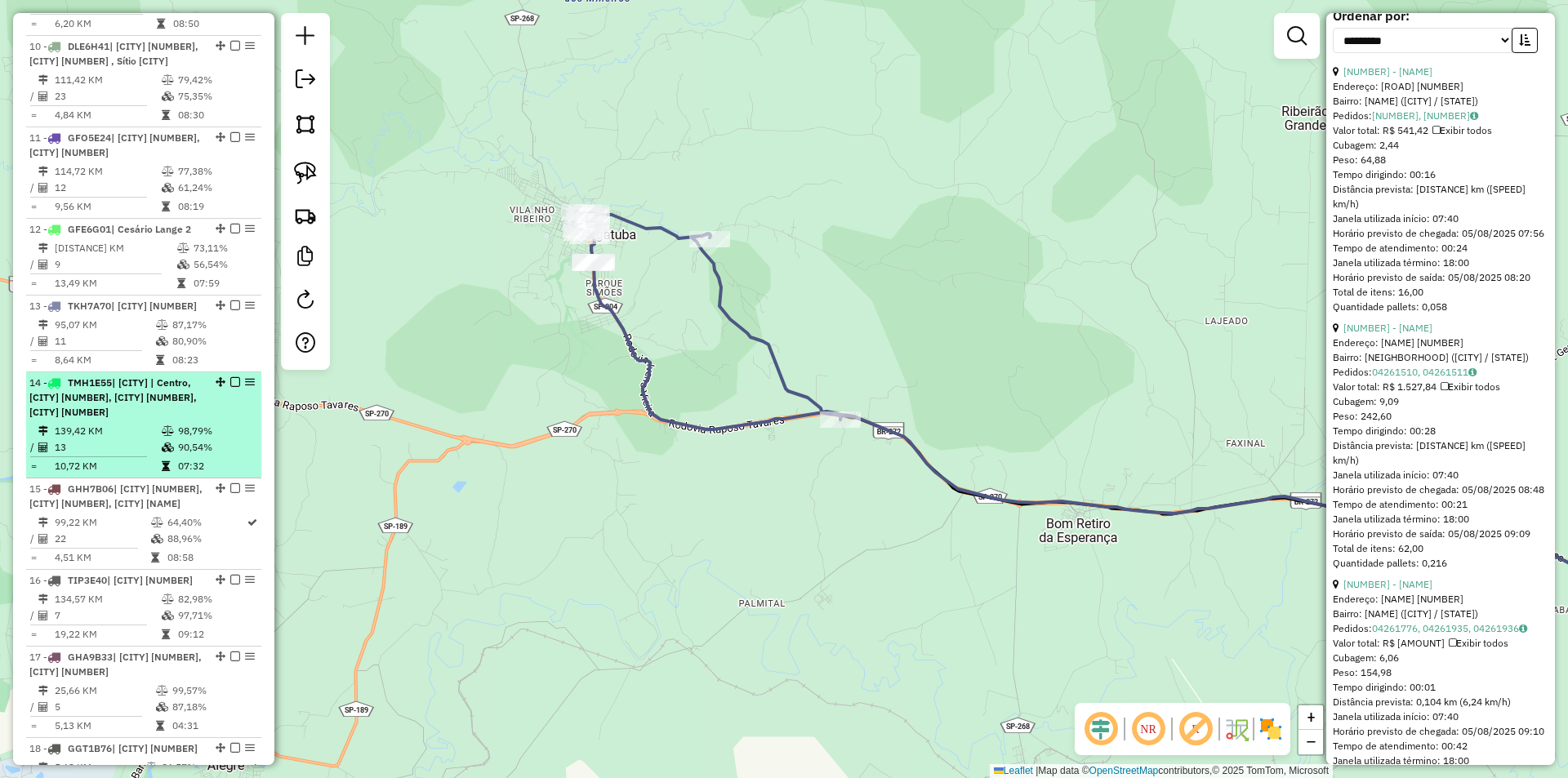 click on "139,42 KM" at bounding box center (107, 431) 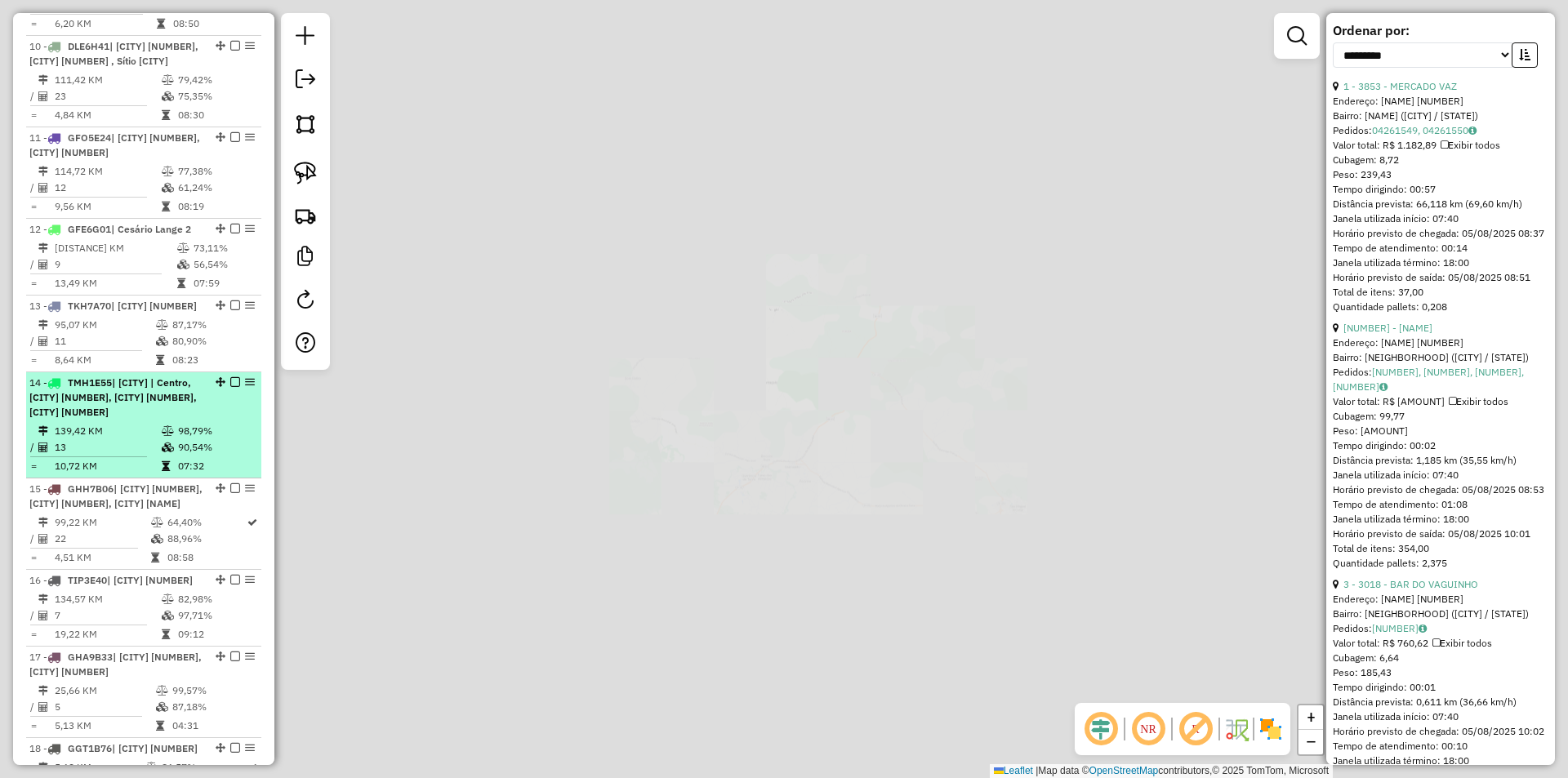 scroll, scrollTop: 668, scrollLeft: 0, axis: vertical 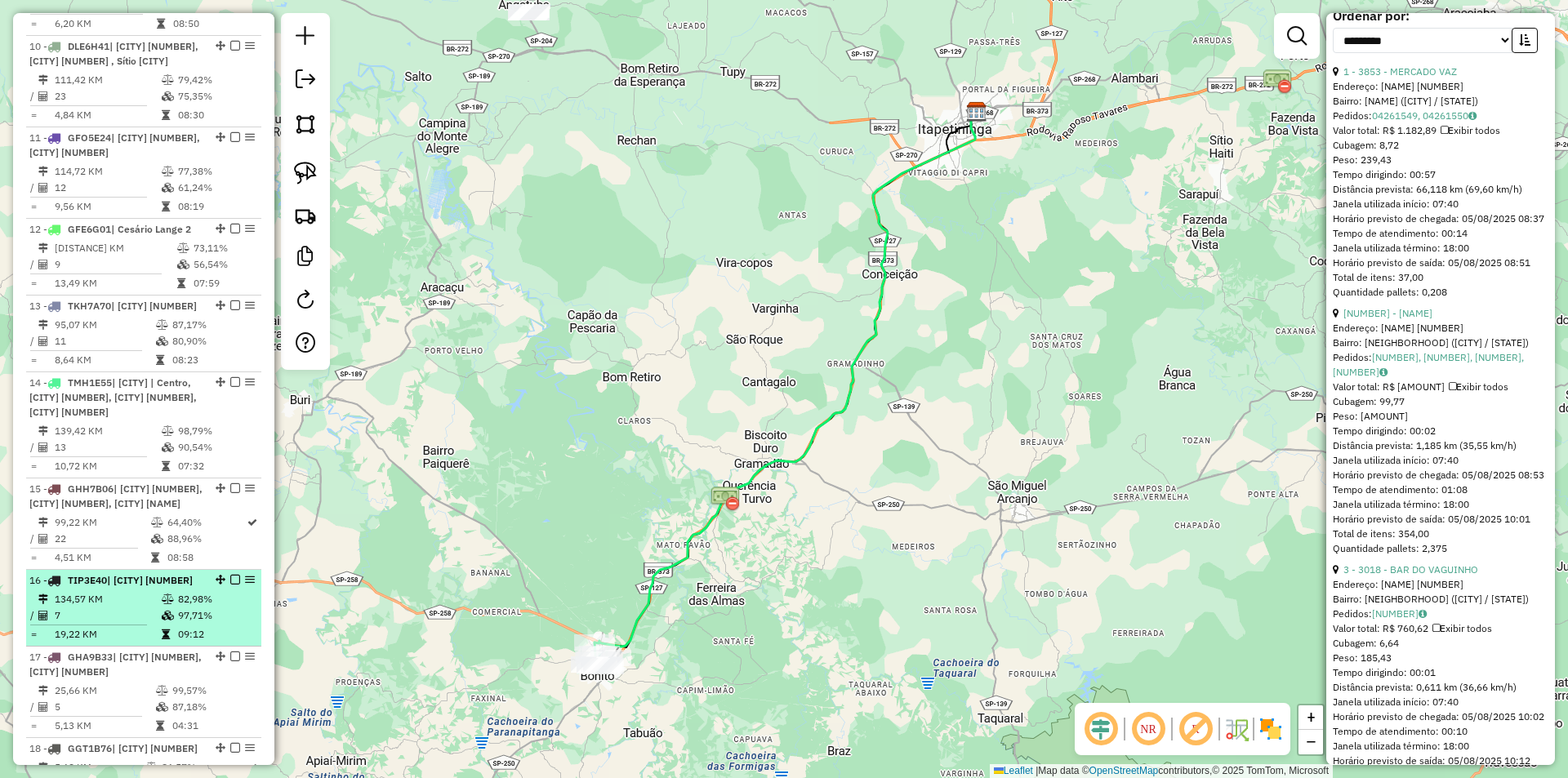 click on "7" at bounding box center [107, 616] 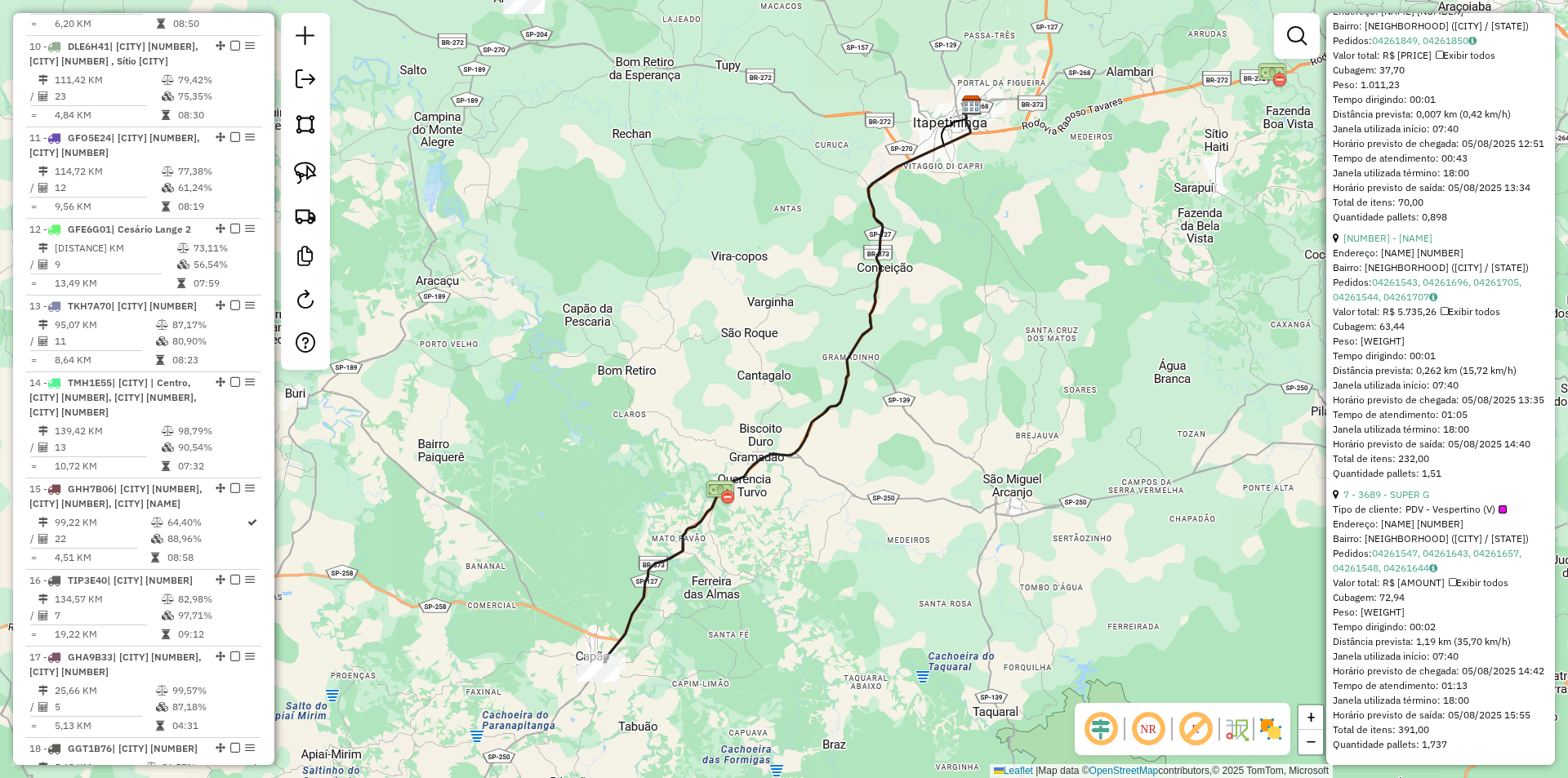 scroll, scrollTop: 1915, scrollLeft: 0, axis: vertical 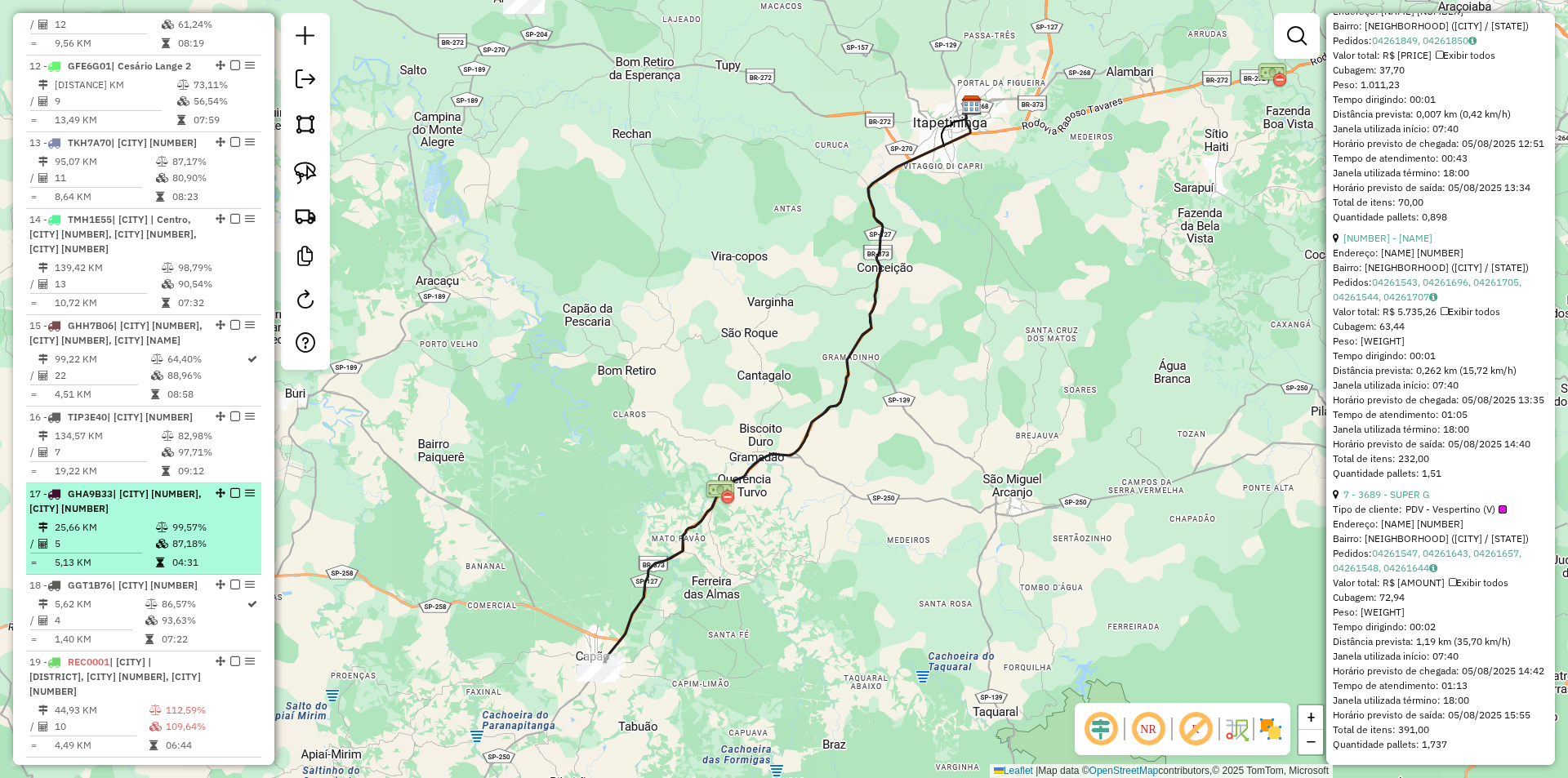 click on "17 -       GHA9B33   | Itapetininga 2, Itapetininga 4" at bounding box center [116, 501] 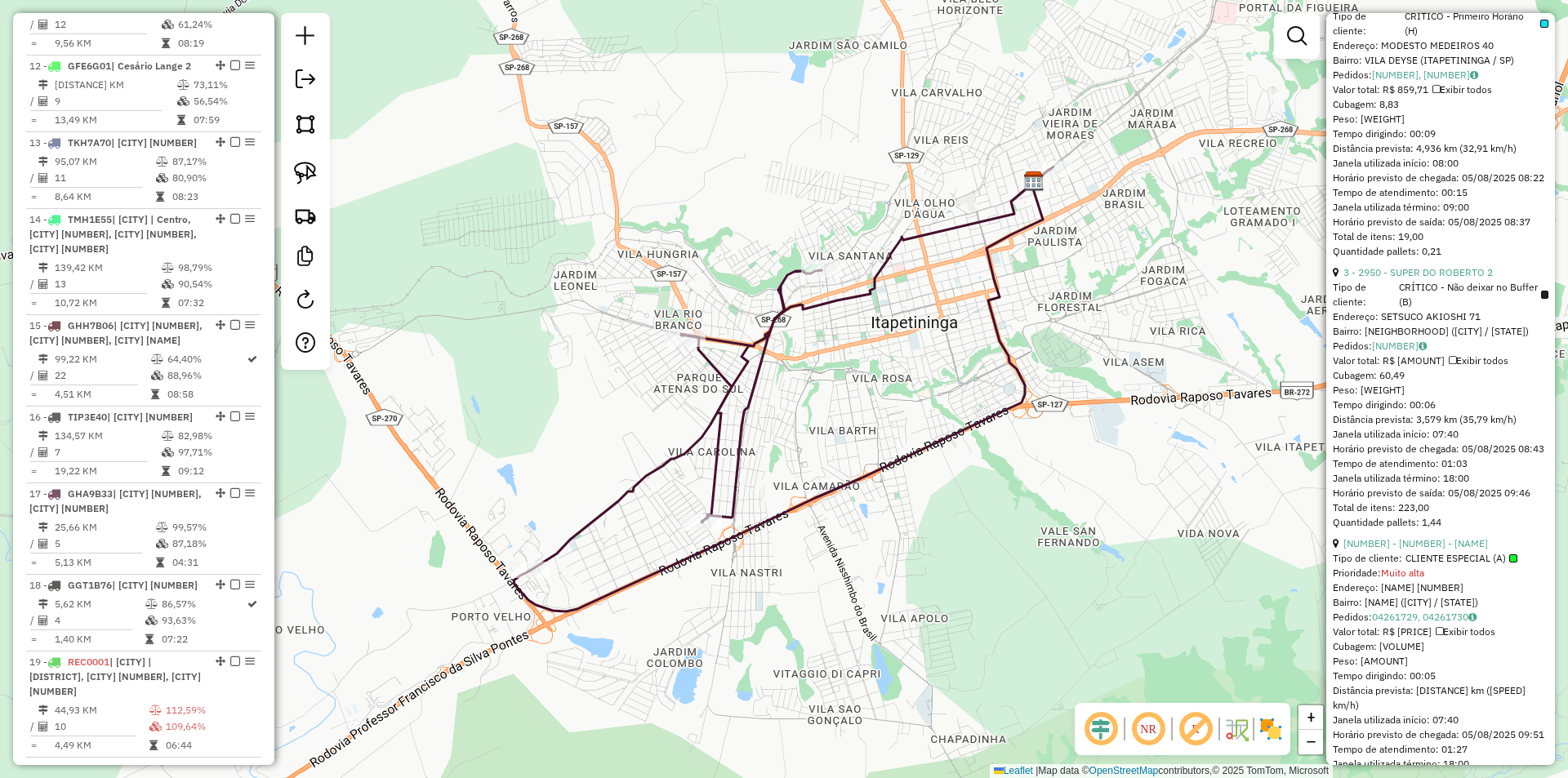 scroll, scrollTop: 653, scrollLeft: 0, axis: vertical 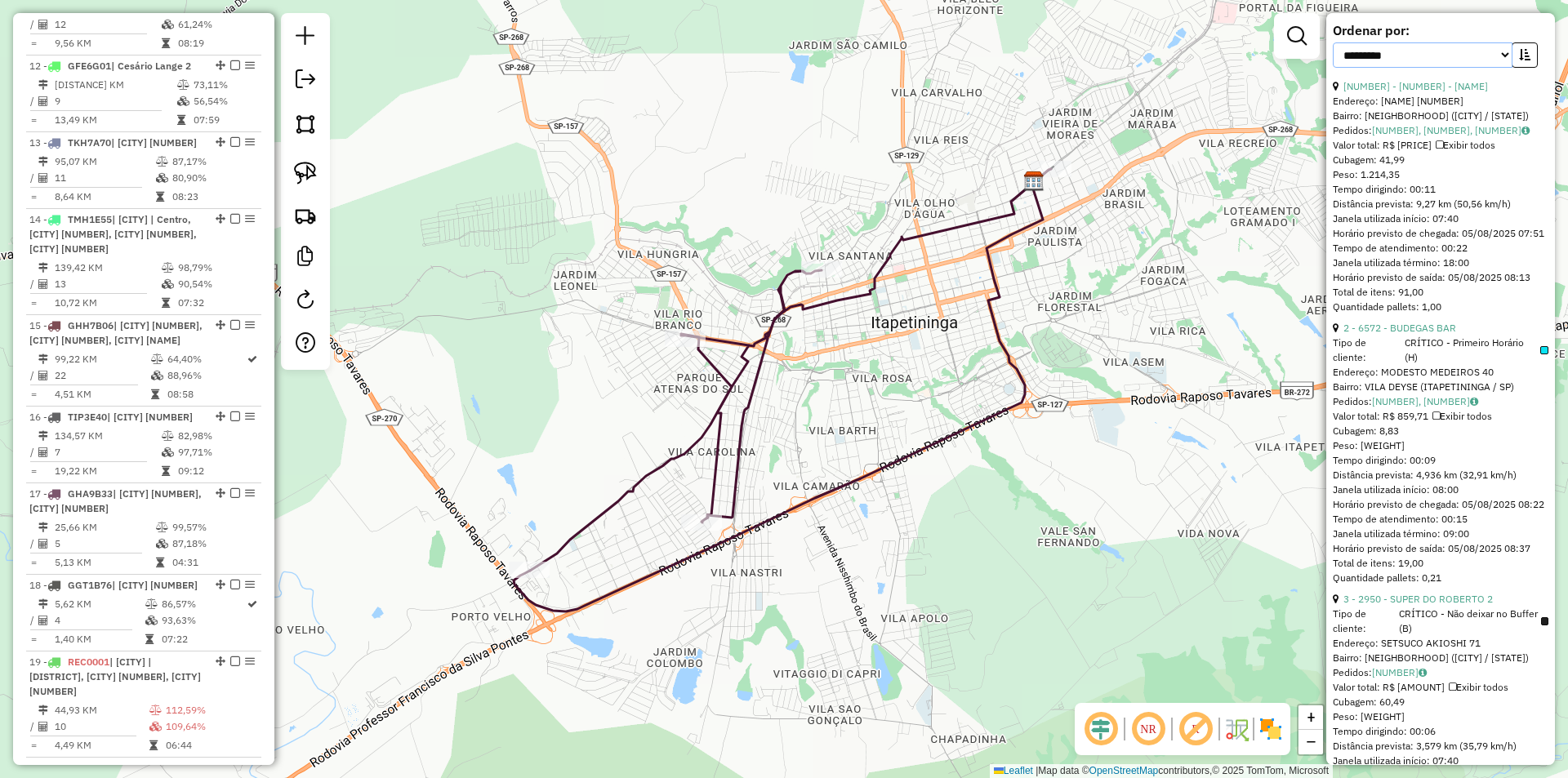 click on "**********" at bounding box center (1423, 55) 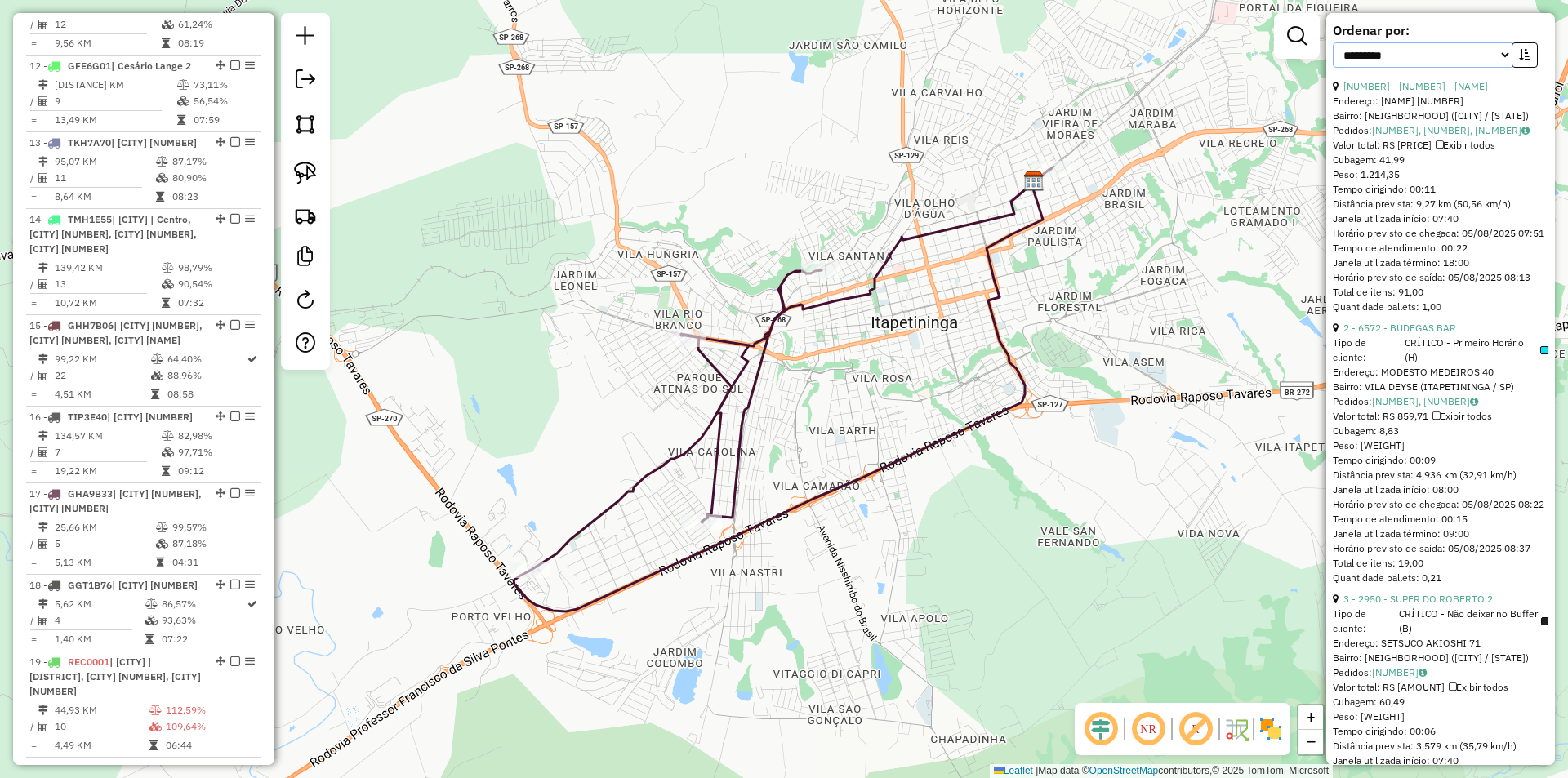 select on "*********" 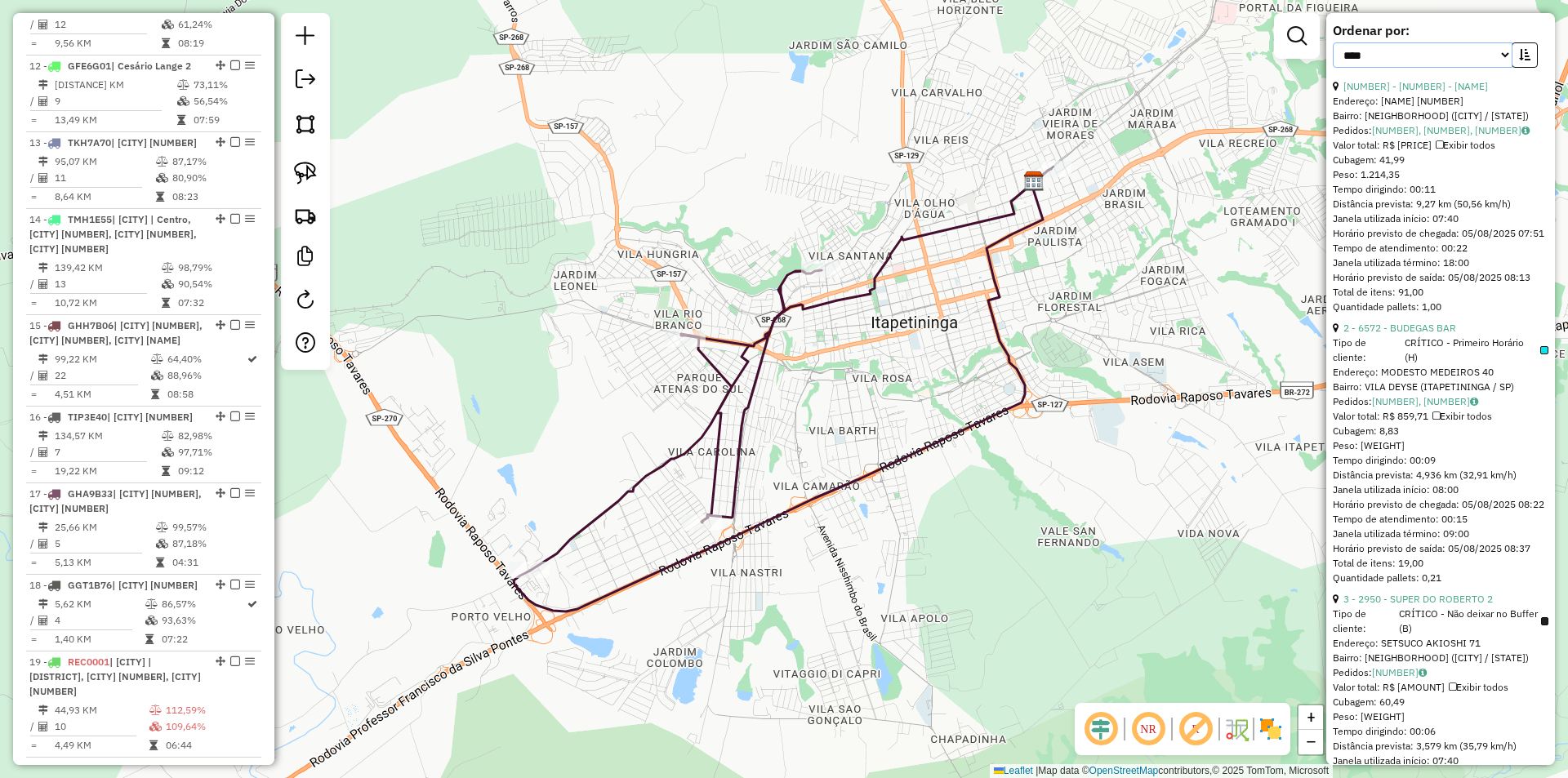 click on "**********" at bounding box center [1423, 55] 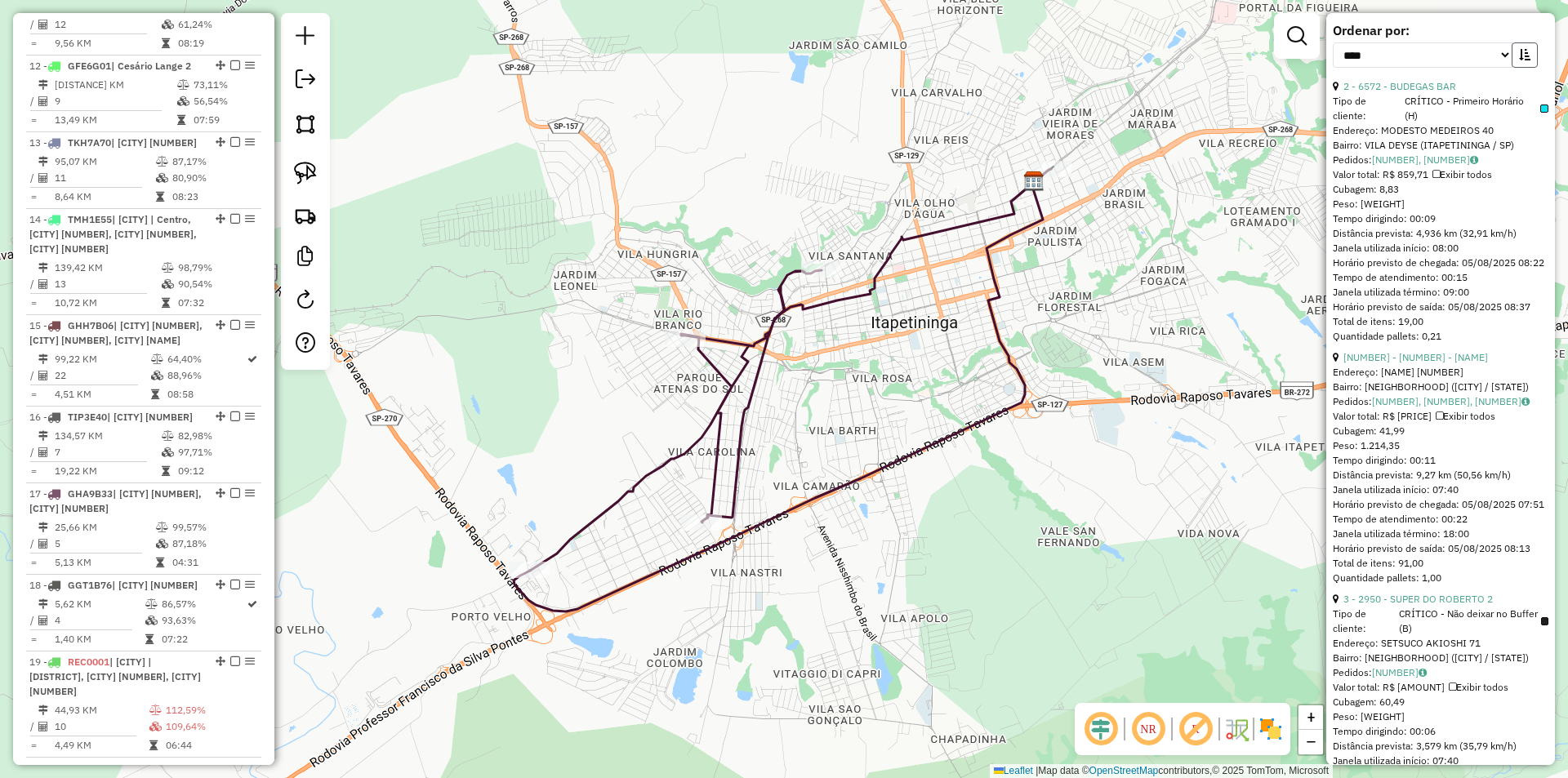 click at bounding box center (1525, 55) 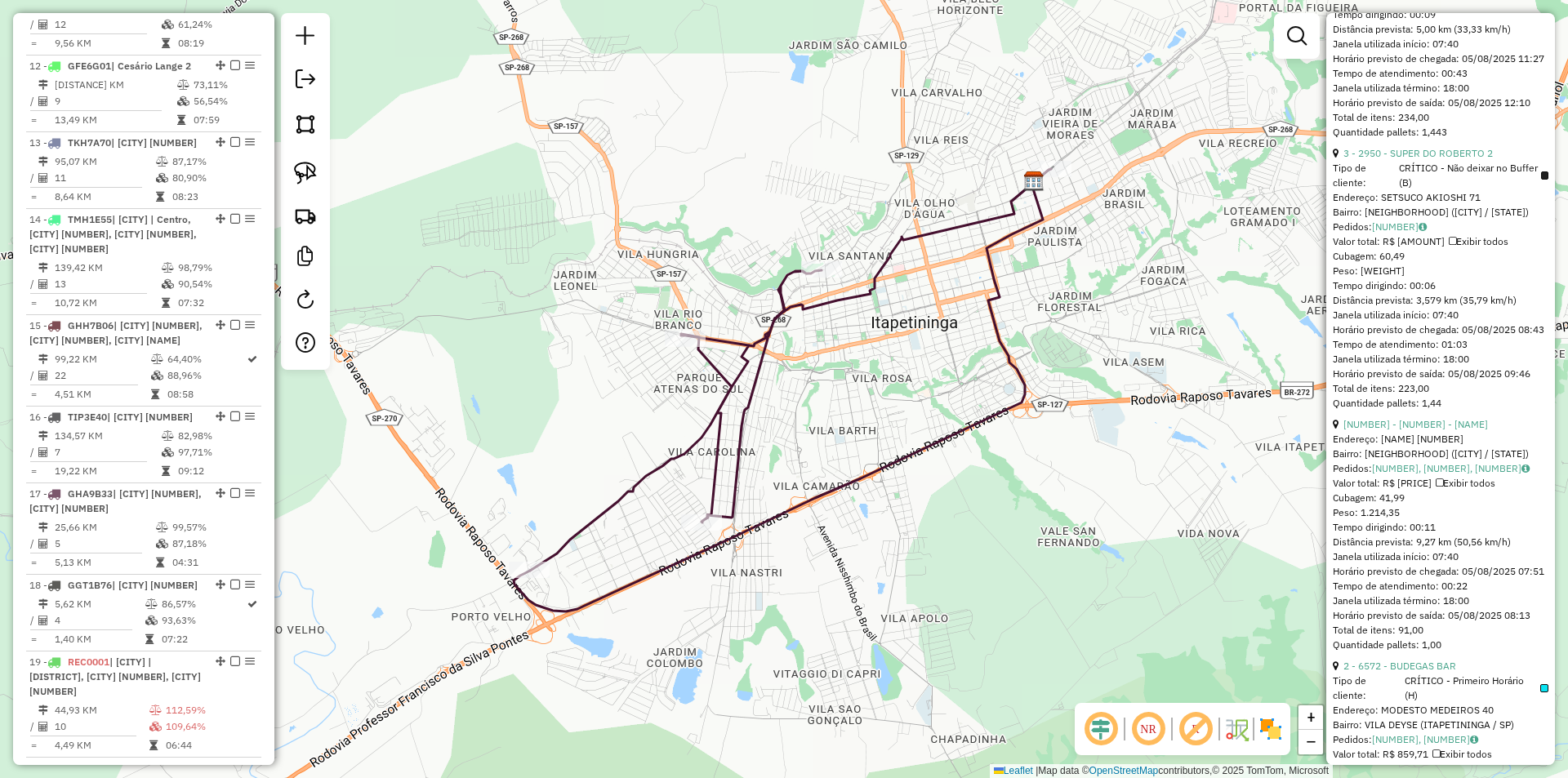 scroll, scrollTop: 1225, scrollLeft: 0, axis: vertical 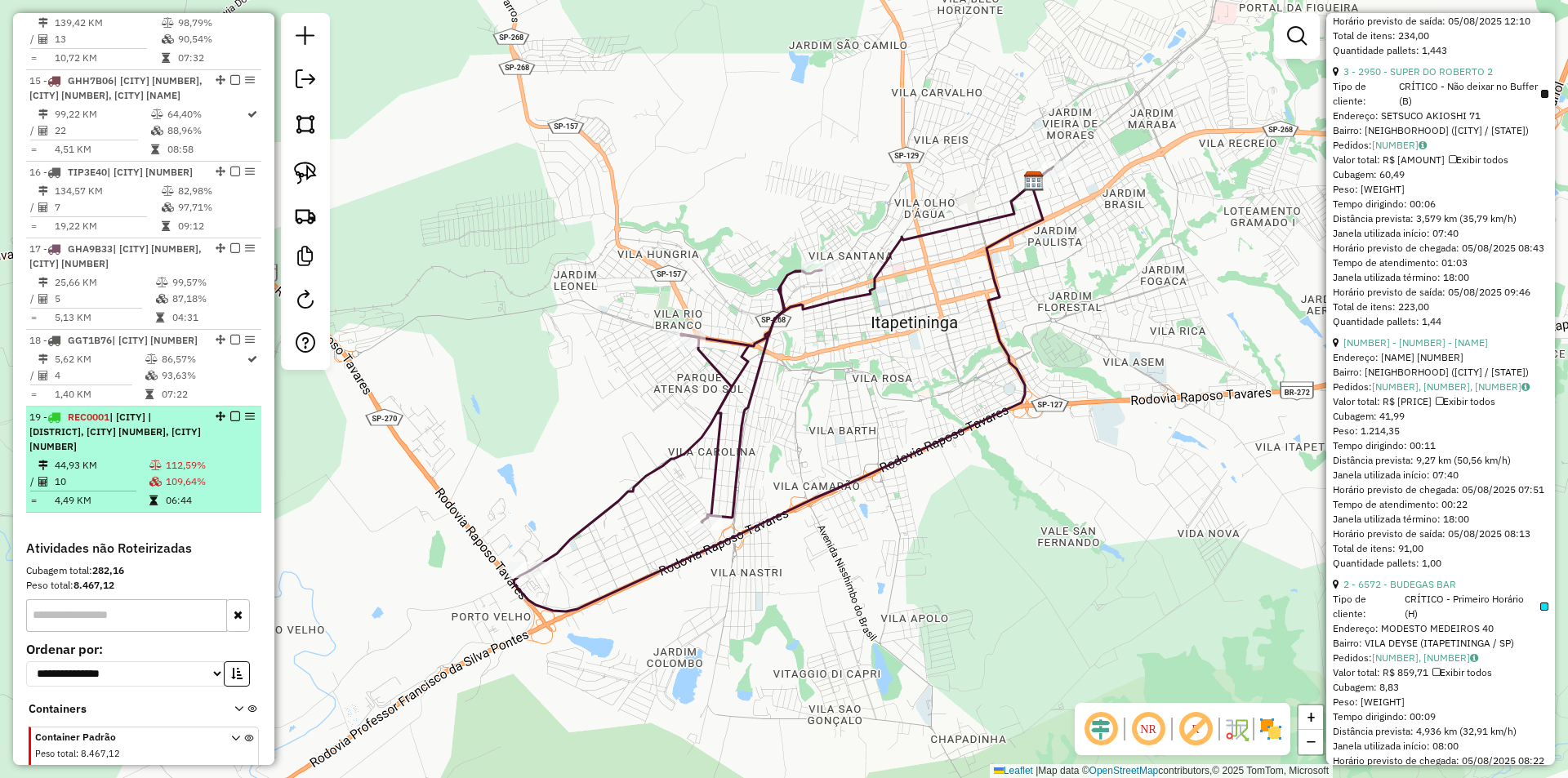 click on "19 -       REC0001   | Itapetininga | Centro, Itapetininga 1, Itapetininga 4  44,93 KM   112,59%  /  10   109,64%     =  4,49 KM   06:44" at bounding box center [144, 460] 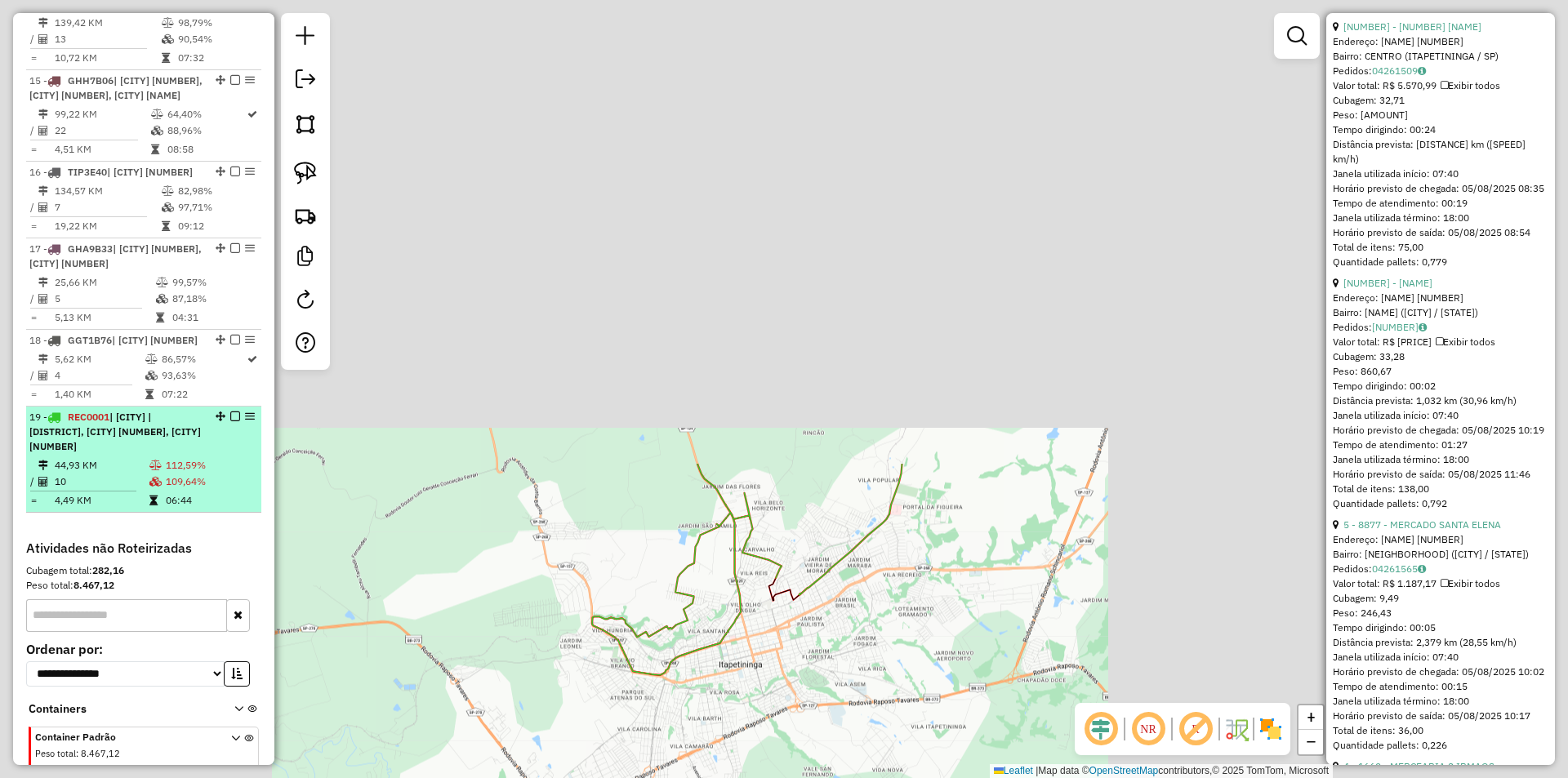 scroll, scrollTop: 1224, scrollLeft: 0, axis: vertical 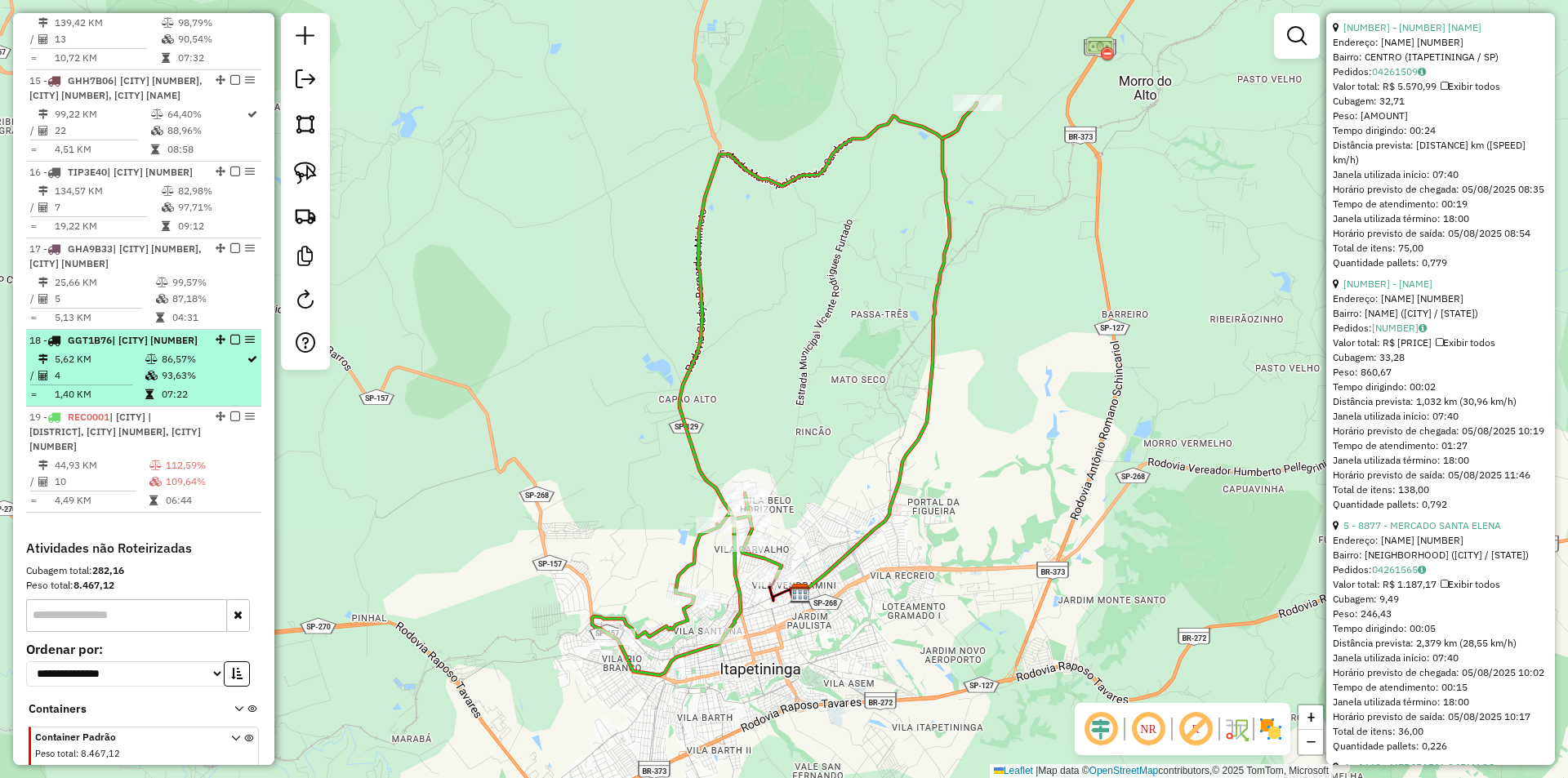 click on "5,62 KM" at bounding box center [99, 359] 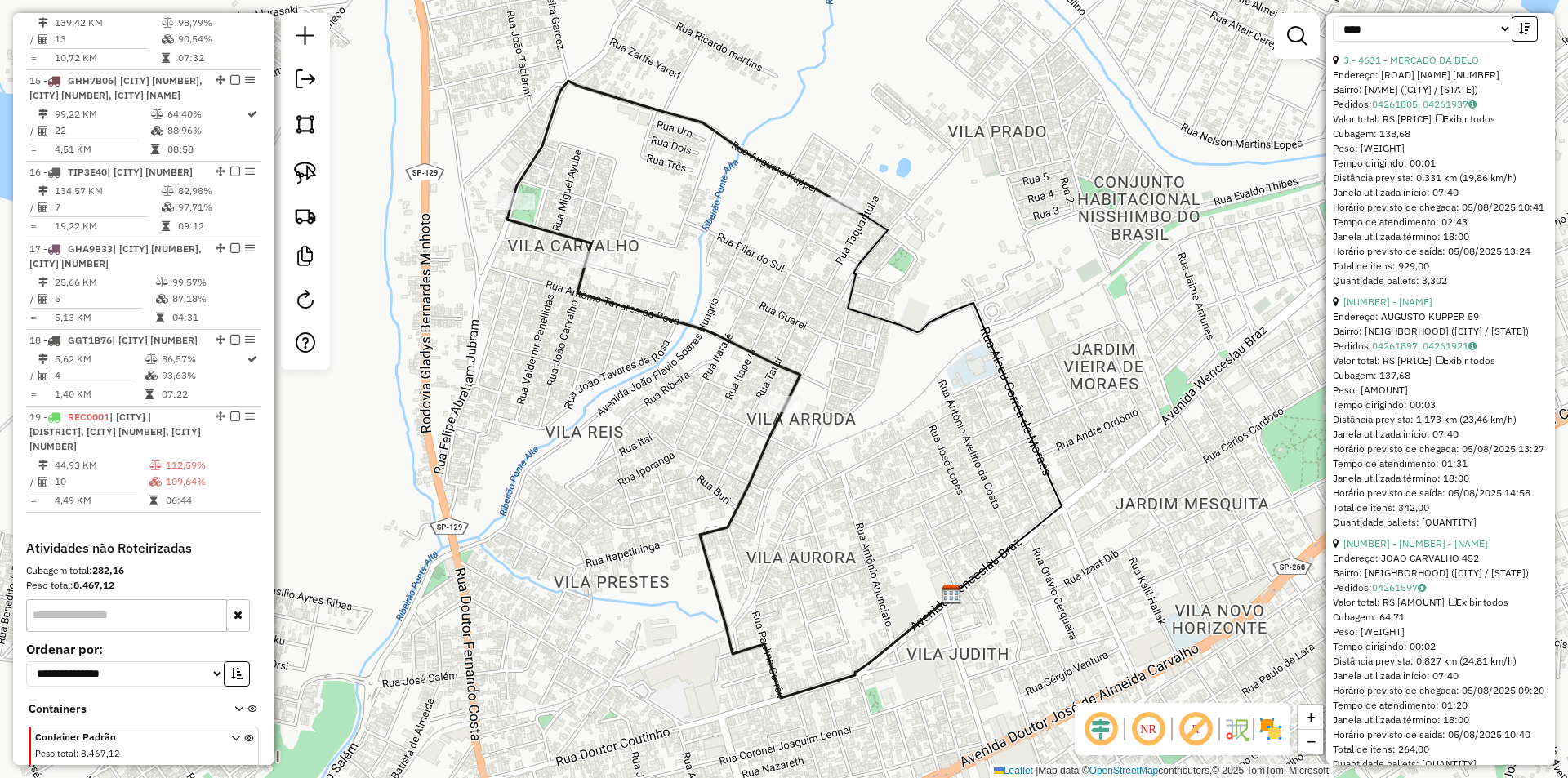 scroll, scrollTop: 568, scrollLeft: 0, axis: vertical 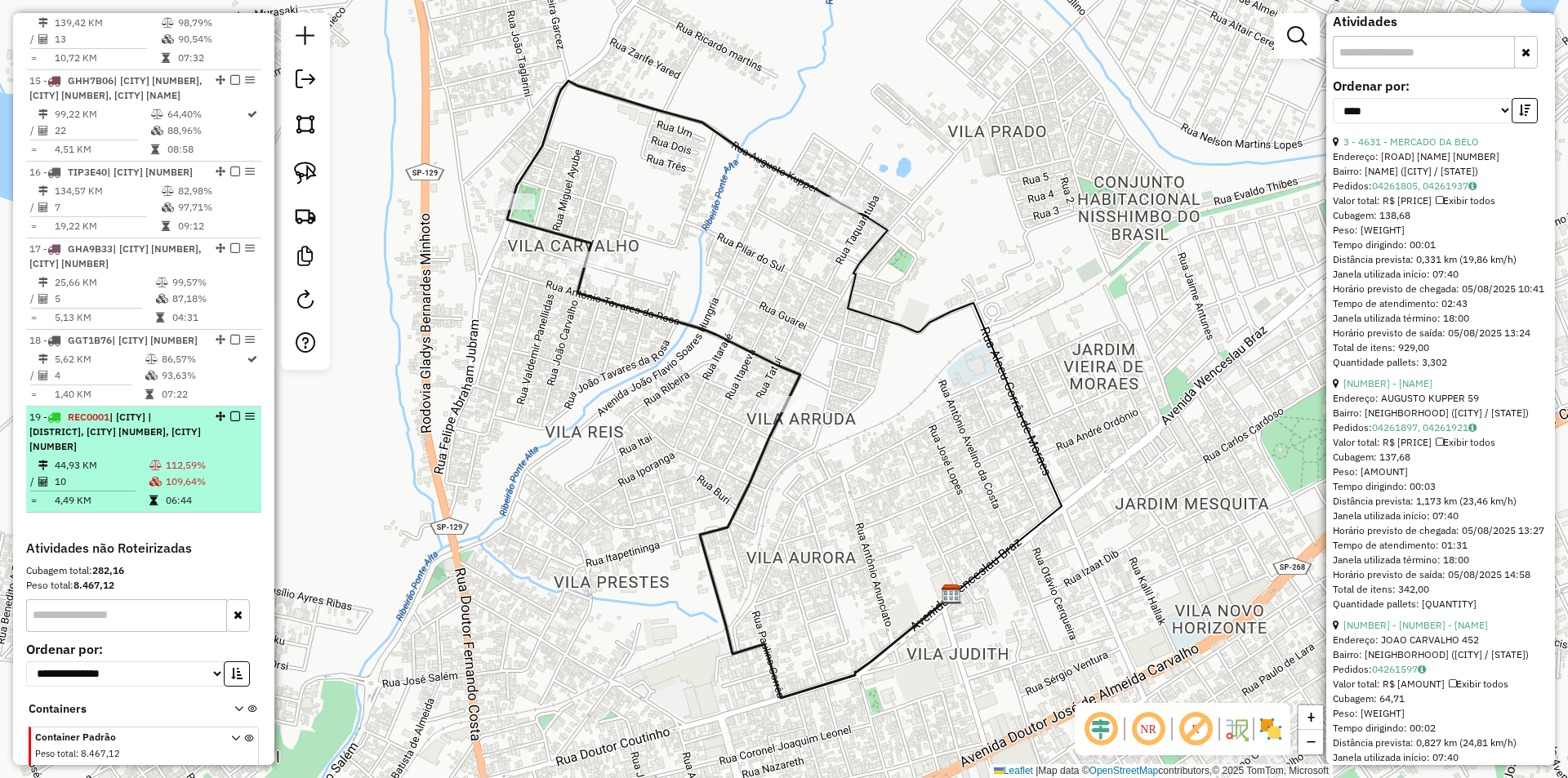 click on "| Itapetininga | [CITY], Itapetininga 1, Itapetininga 4" at bounding box center [115, 431] 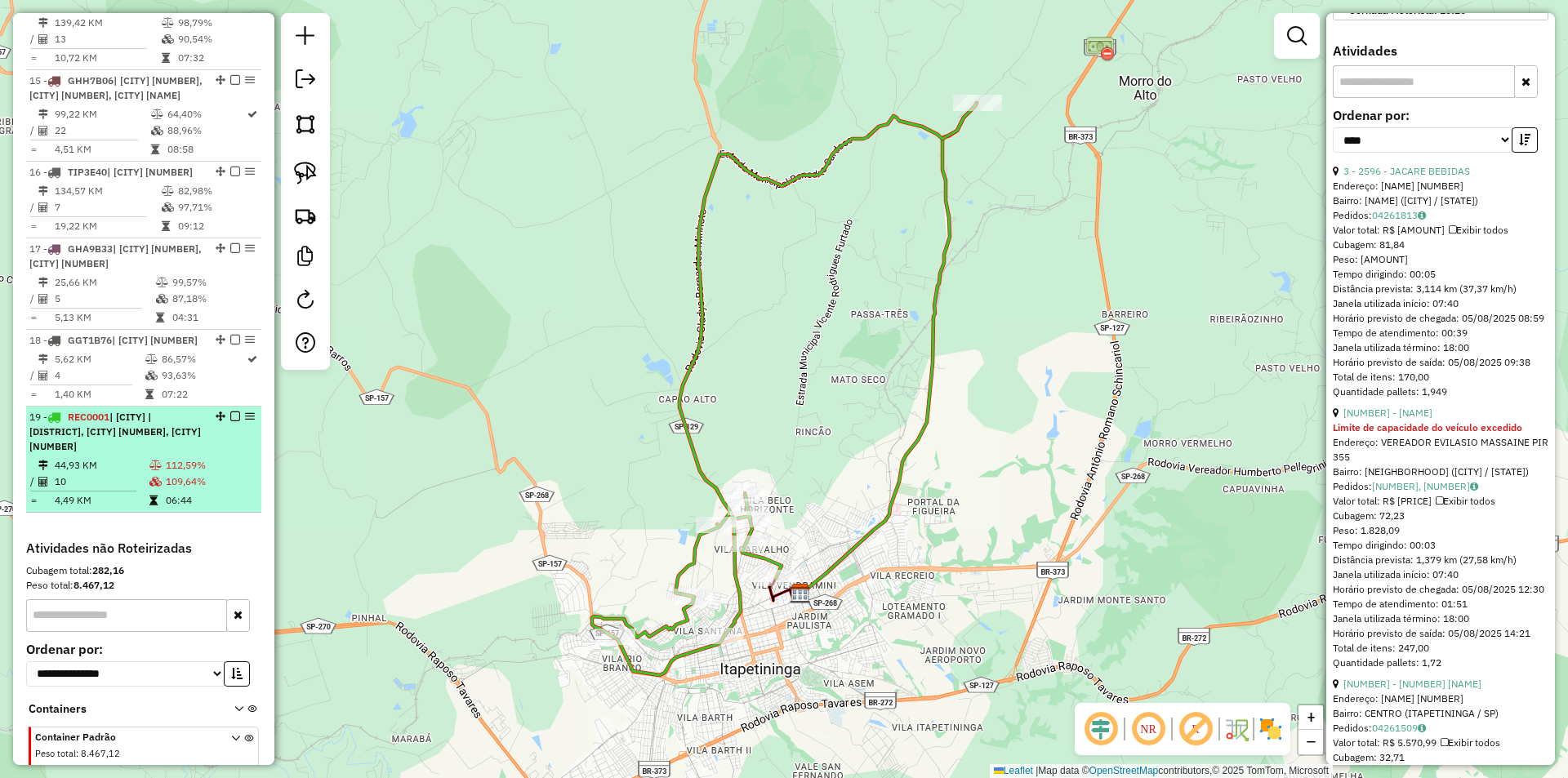 click on "19 -       REC0001   | Itapetininga | Centro, Itapetininga 1, Itapetininga 4" at bounding box center [116, 432] 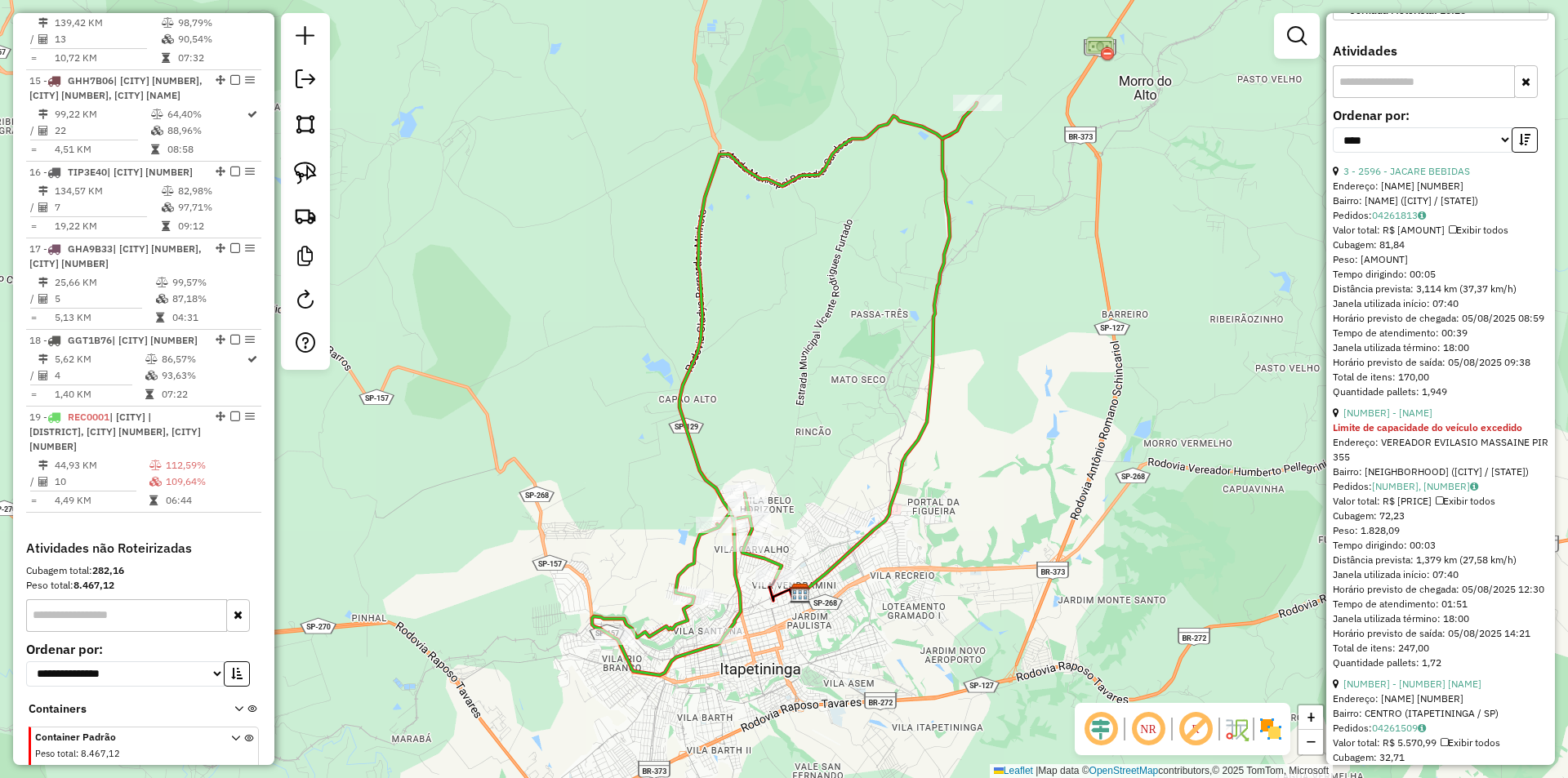 drag, startPoint x: 514, startPoint y: 417, endPoint x: 525, endPoint y: 419, distance: 11.18034 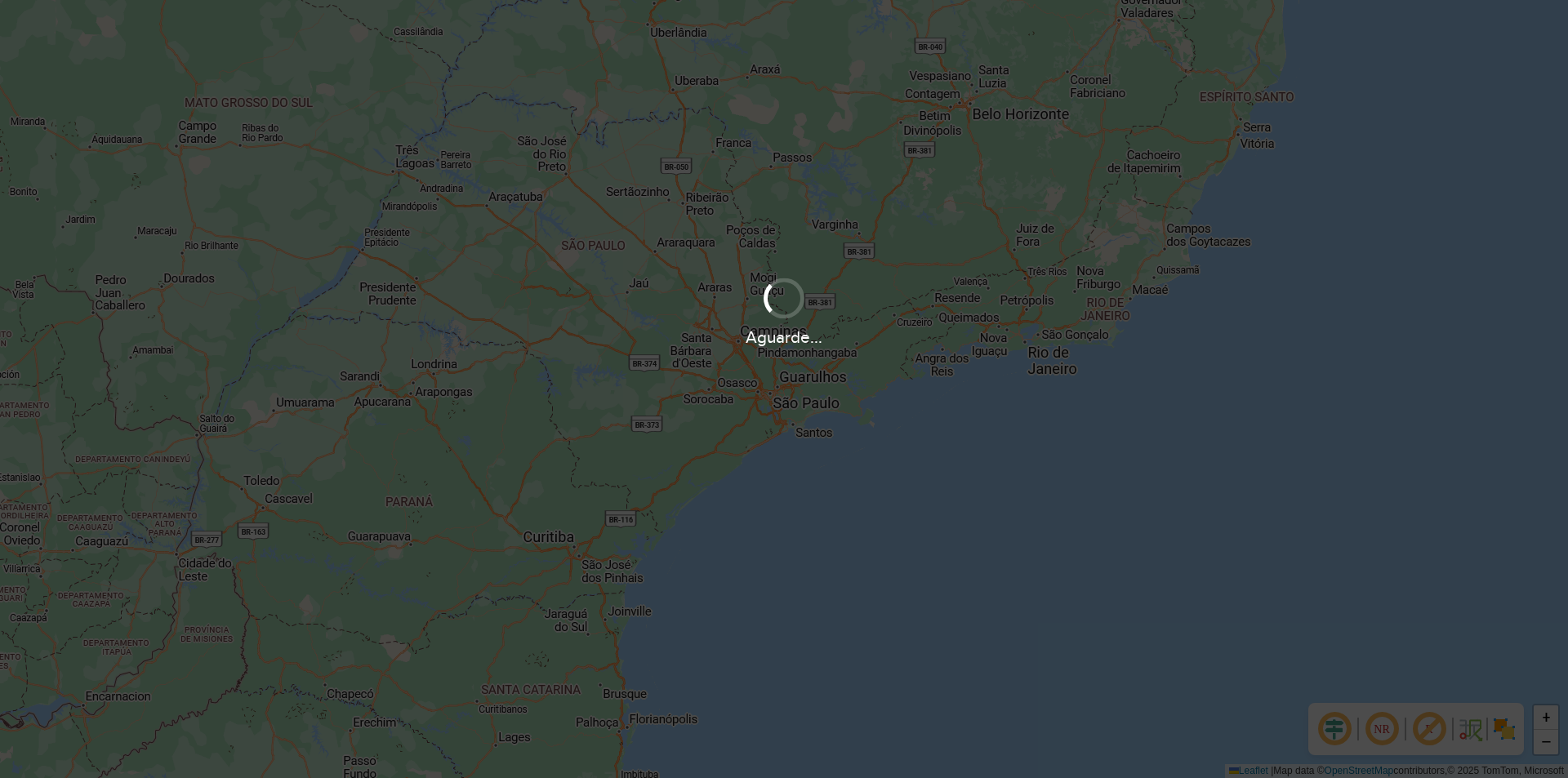 scroll, scrollTop: 0, scrollLeft: 0, axis: both 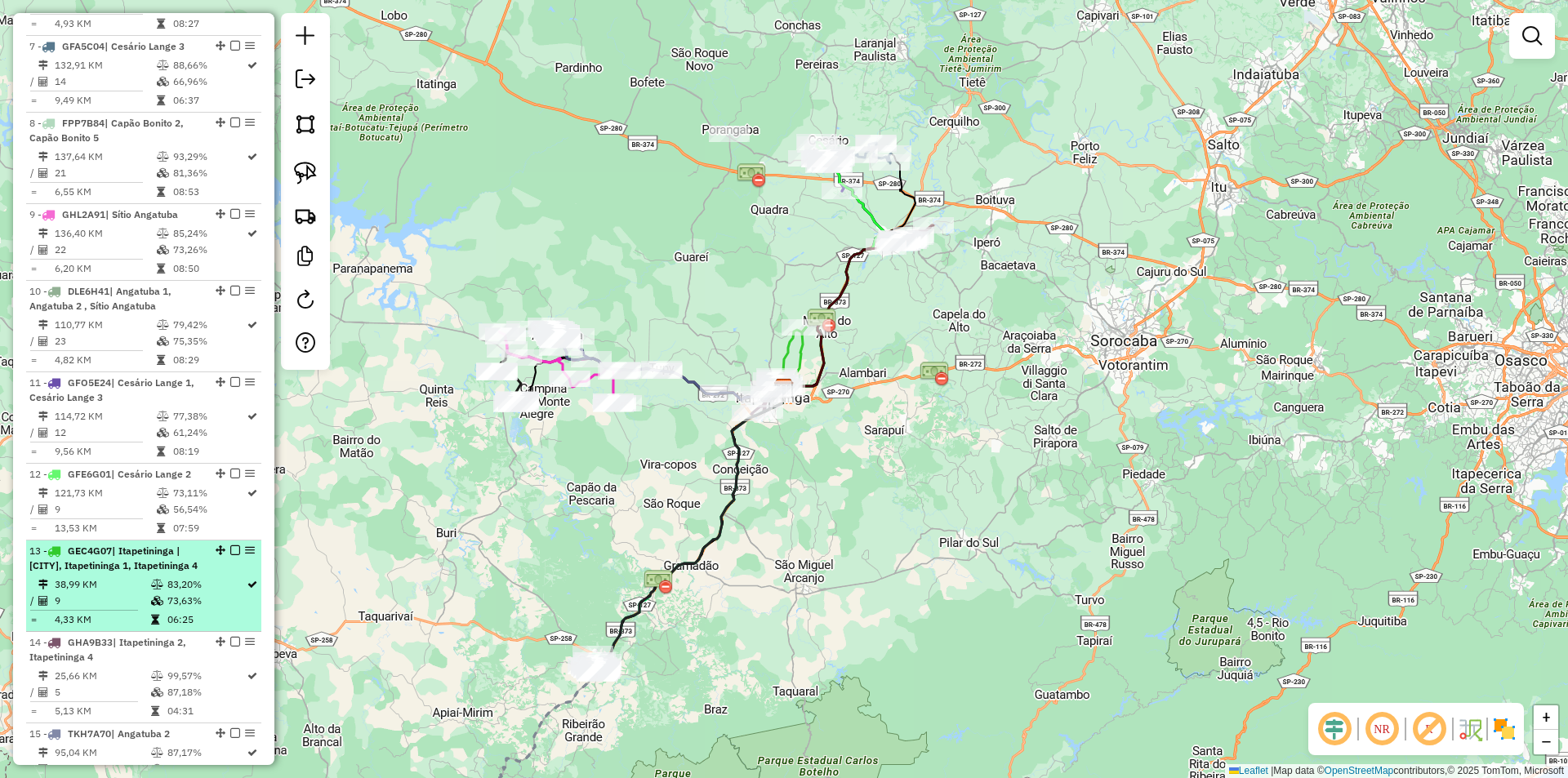 click on "13 -       GEC4G07   | Itapetininga | [CITY], Itapetininga 1, Itapetininga 4" at bounding box center (116, 558) 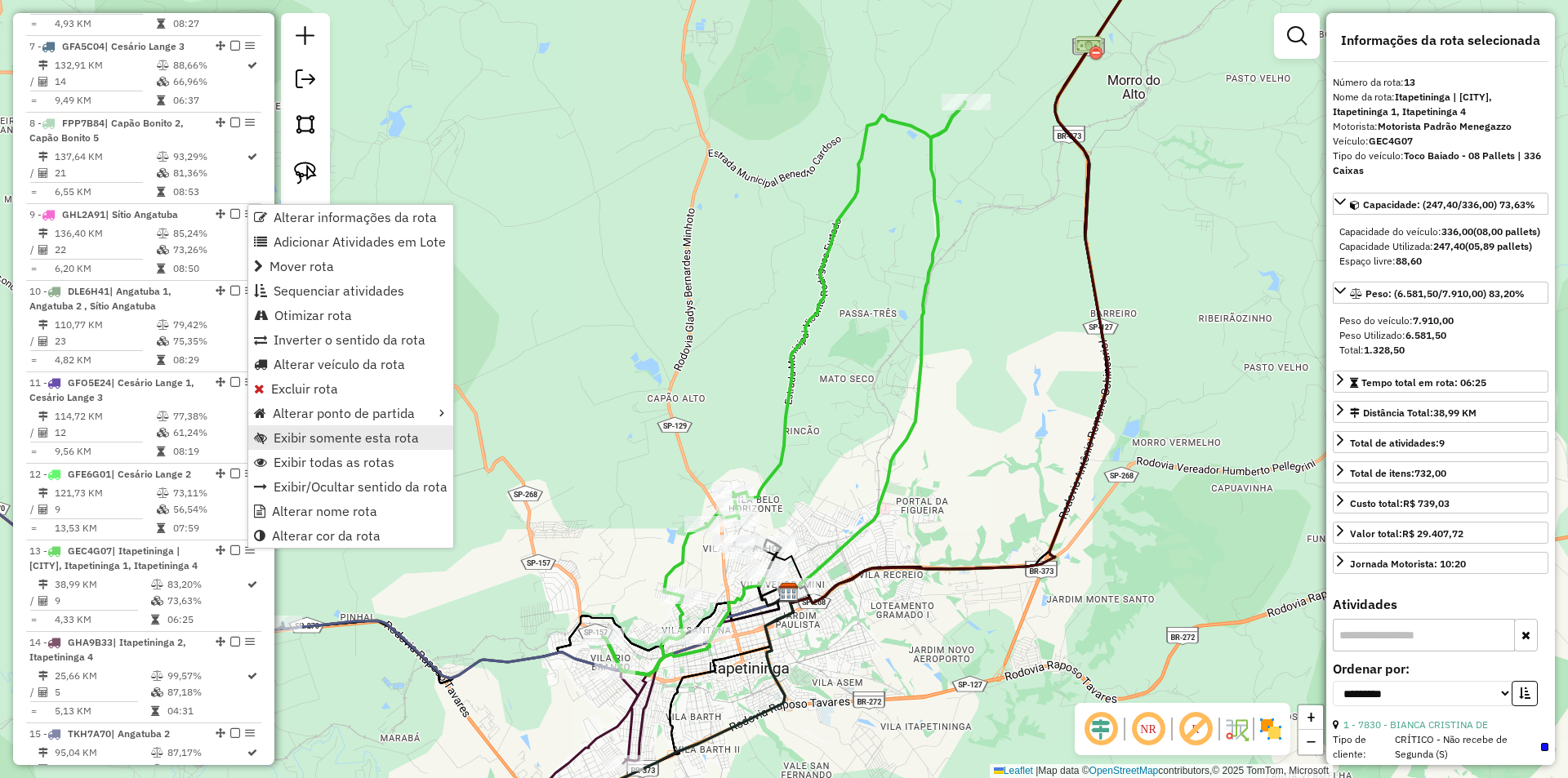 click on "Exibir somente esta rota" at bounding box center [346, 438] 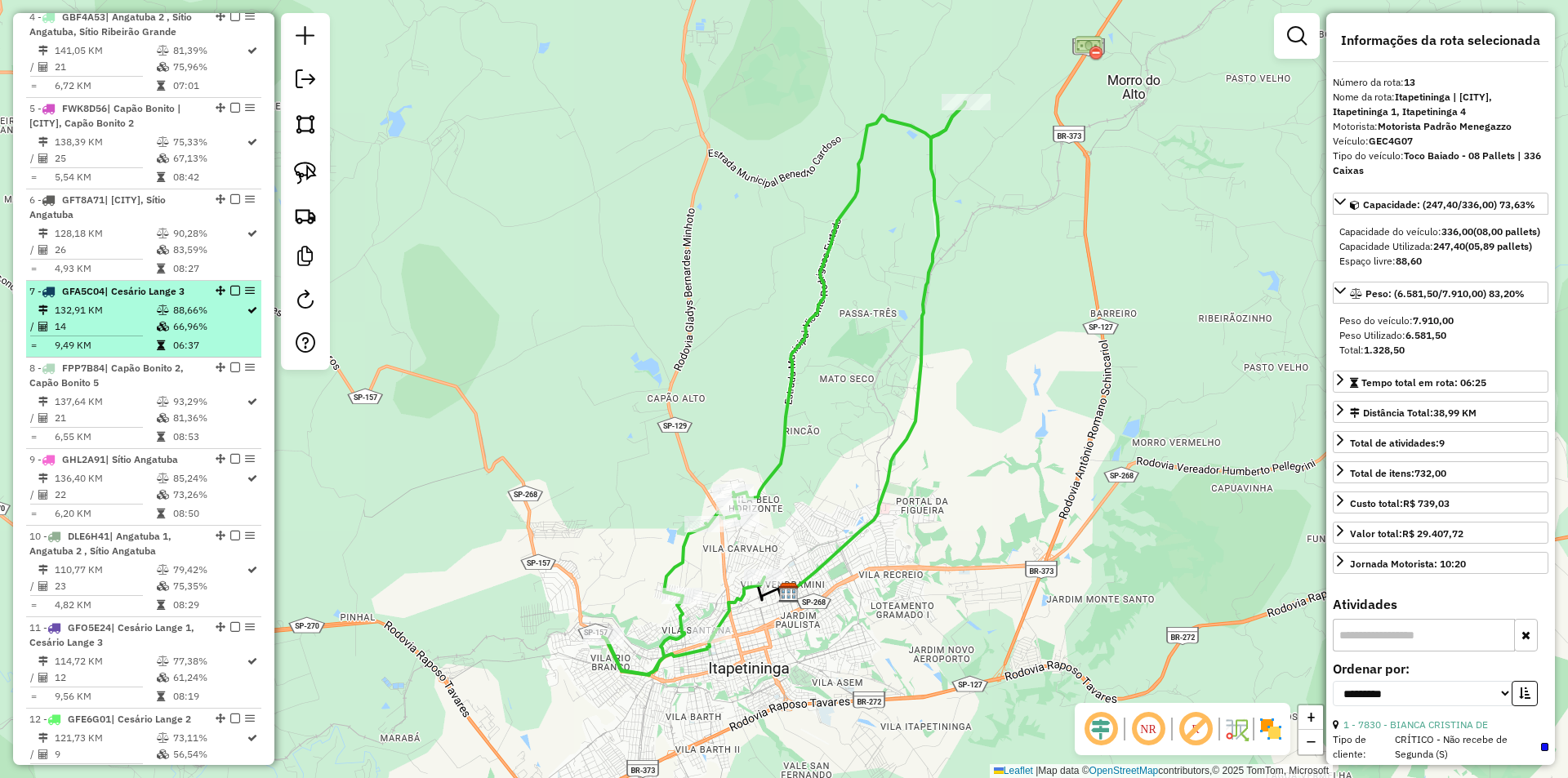scroll, scrollTop: 490, scrollLeft: 0, axis: vertical 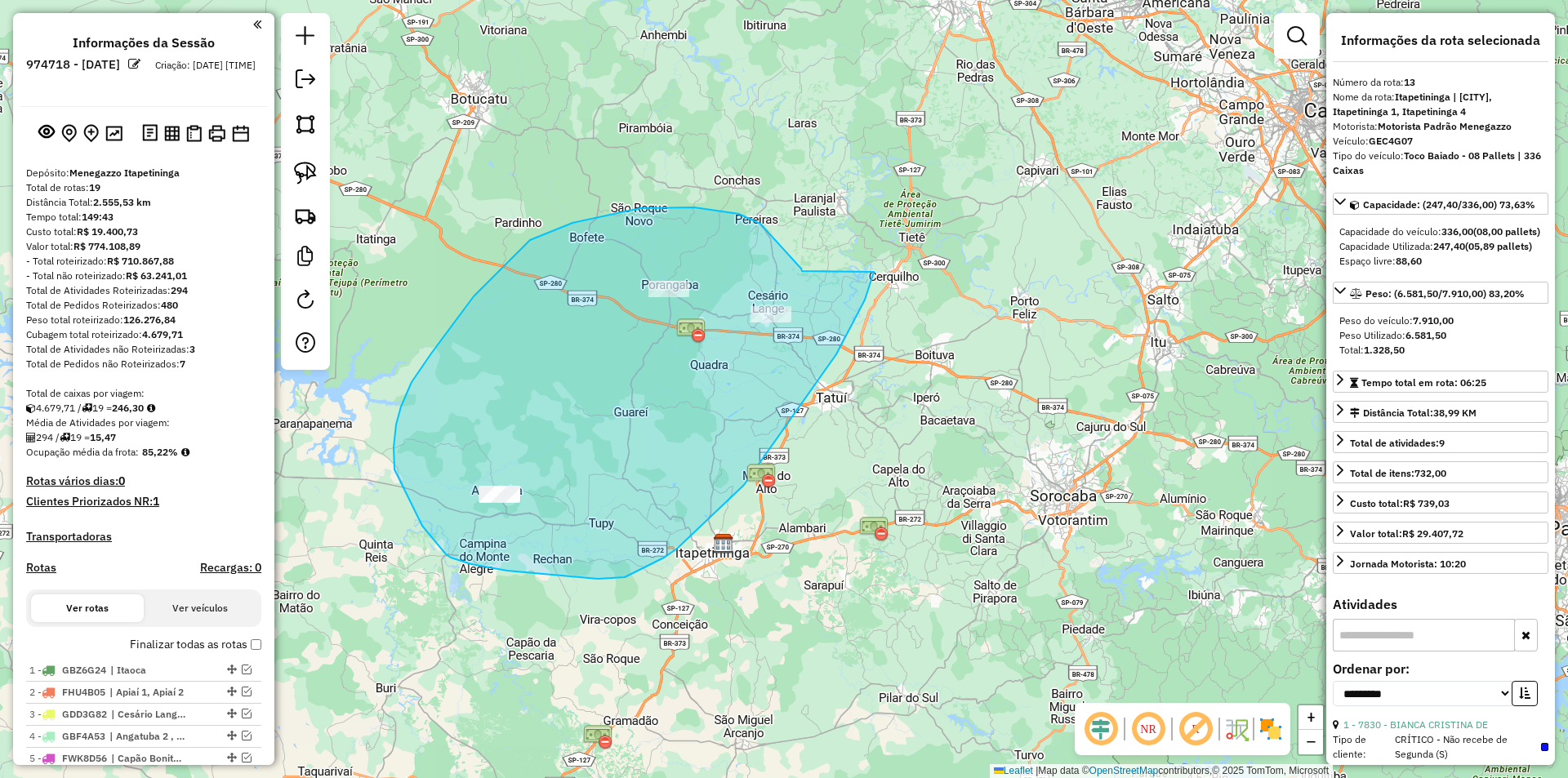 drag, startPoint x: 801, startPoint y: 269, endPoint x: 886, endPoint y: 234, distance: 91.9239 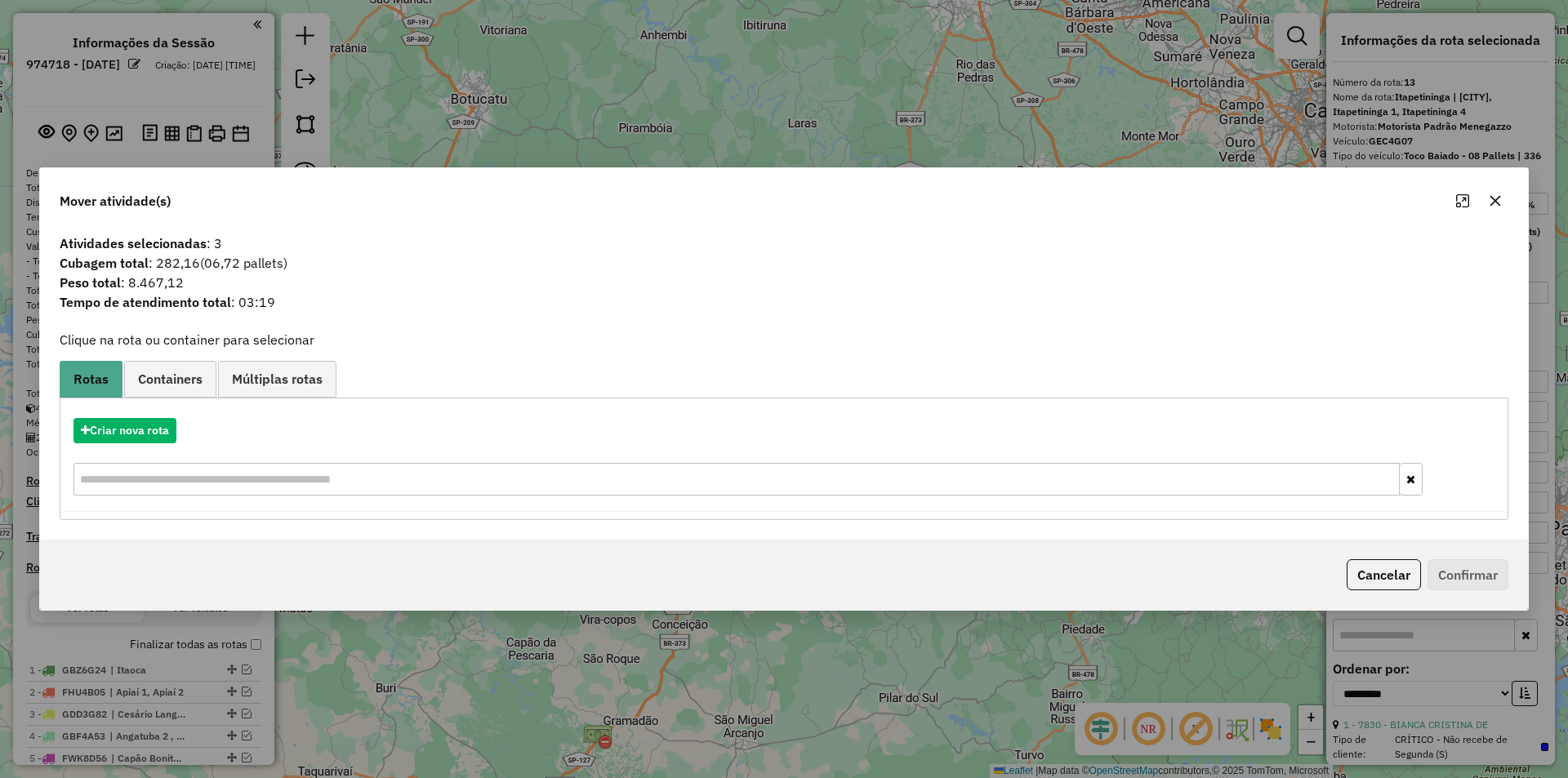 click 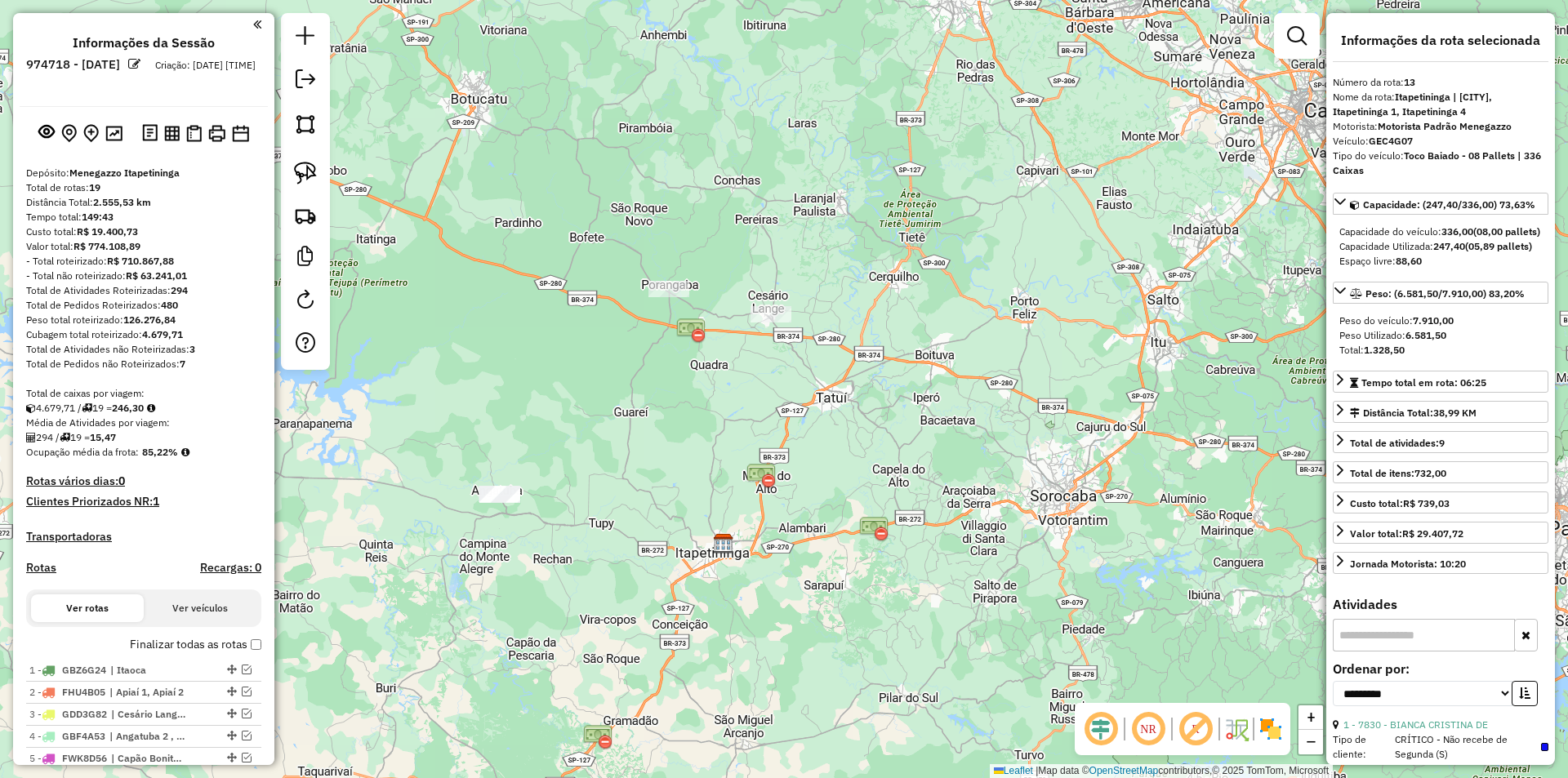 click on "Janela de atendimento Grade de atendimento Capacidade Transportadoras Veículos Cliente Pedidos  Rotas Selecione os dias de semana para filtrar as janelas de atendimento  Seg   Ter   Qua   Qui   Sex   Sáb   Dom  Informe o período da janela de atendimento: De: Até:  Filtrar exatamente a janela do cliente  Considerar janela de atendimento padrão  Selecione os dias de semana para filtrar as grades de atendimento  Seg   Ter   Qua   Qui   Sex   Sáb   Dom   Considerar clientes sem dia de atendimento cadastrado  Clientes fora do dia de atendimento selecionado Filtrar as atividades entre os valores definidos abaixo:  Peso mínimo:   Peso máximo:   Cubagem mínima:   Cubagem máxima:   De:   Até:  Filtrar as atividades entre o tempo de atendimento definido abaixo:  De:   Até:   Considerar capacidade total dos clientes não roteirizados Transportadora: Selecione um ou mais itens Tipo de veículo: Selecione um ou mais itens Veículo: Selecione um ou mais itens Motorista: Selecione um ou mais itens Nome: Rótulo:" 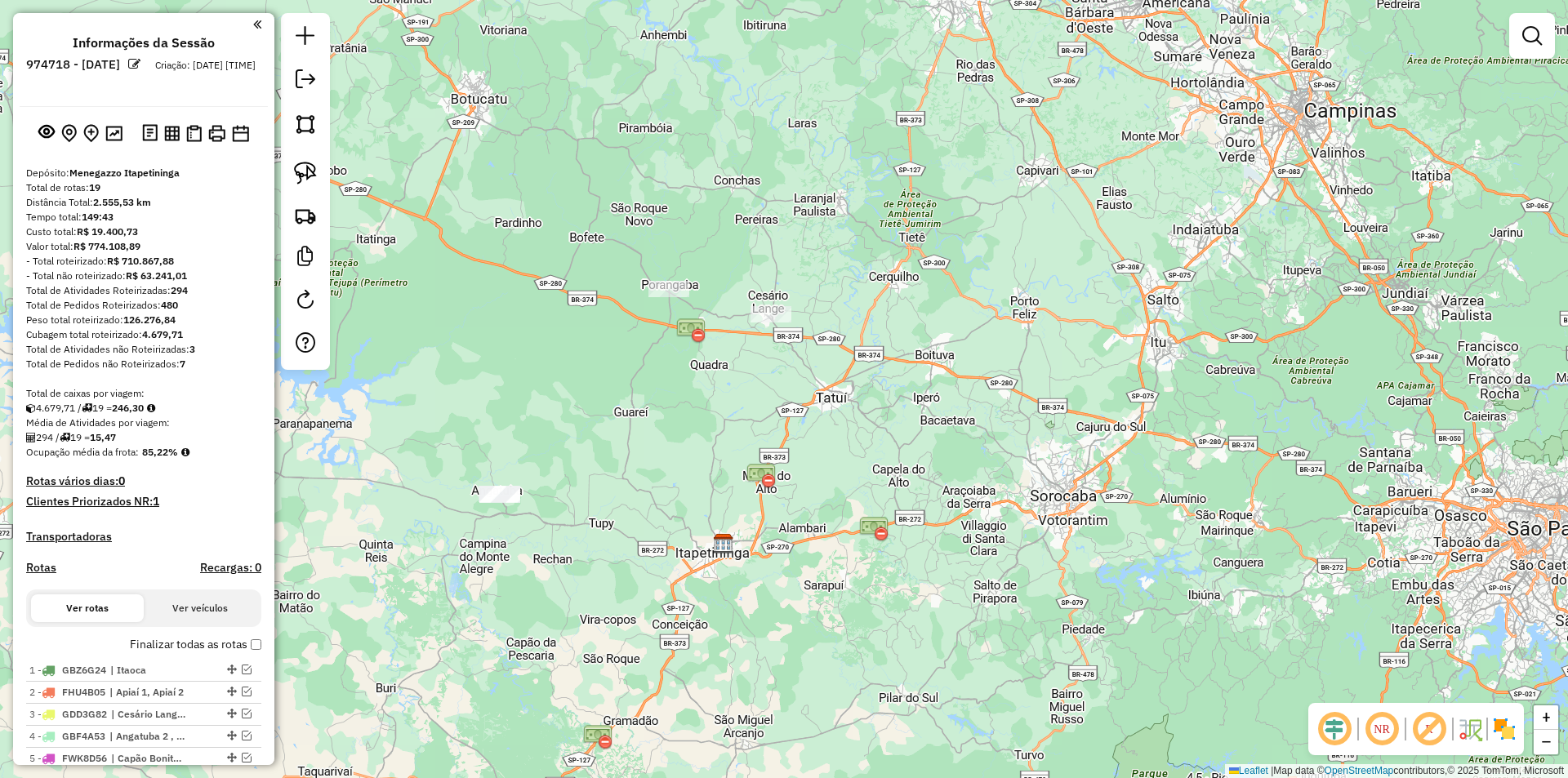 drag, startPoint x: 923, startPoint y: 255, endPoint x: 931, endPoint y: 252, distance: 8.544004 